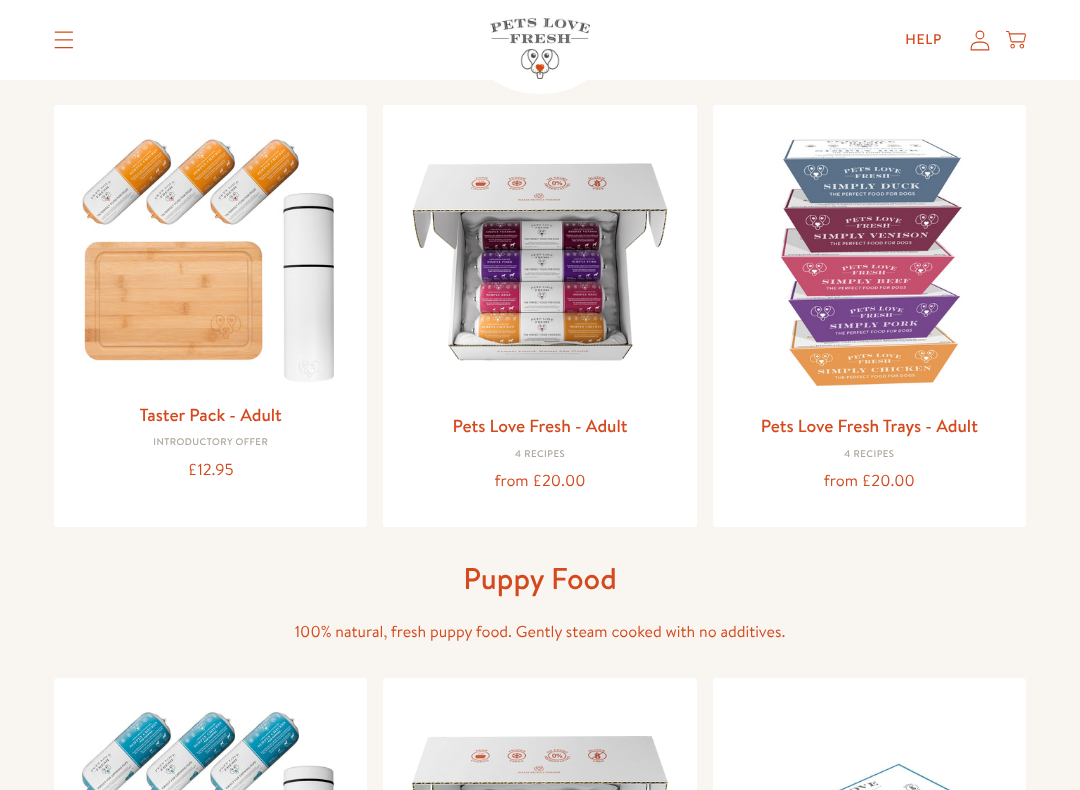 scroll, scrollTop: 199, scrollLeft: 0, axis: vertical 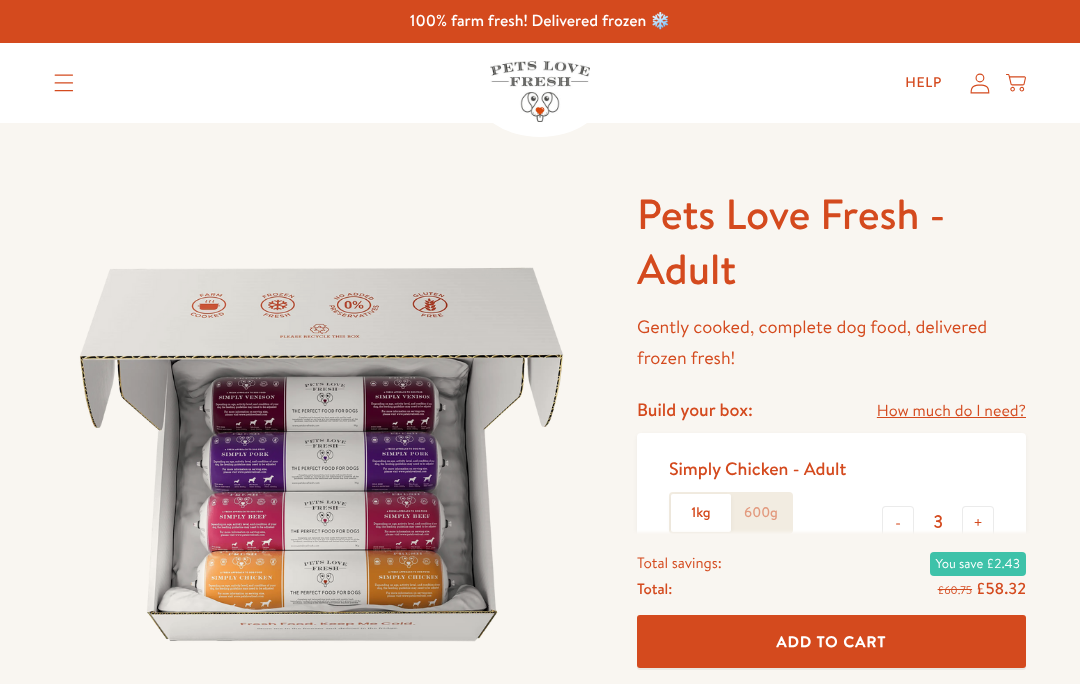 click on "Build your box:" at bounding box center [695, 409] 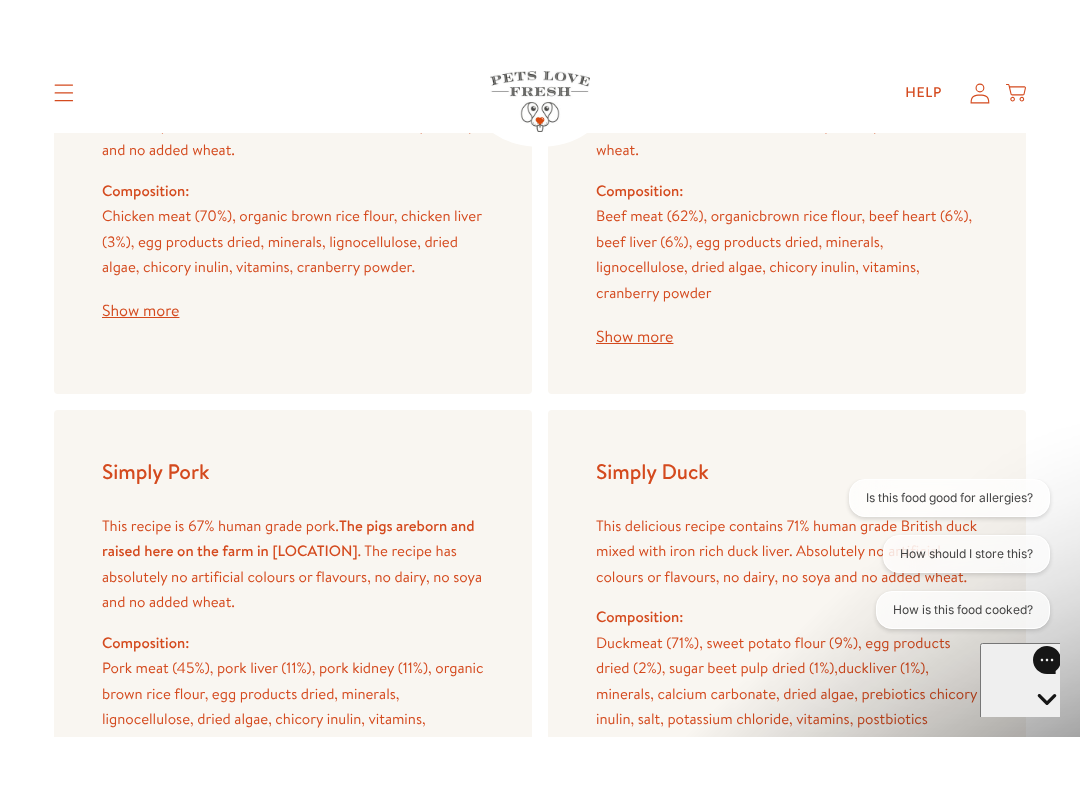 scroll, scrollTop: 2798, scrollLeft: 0, axis: vertical 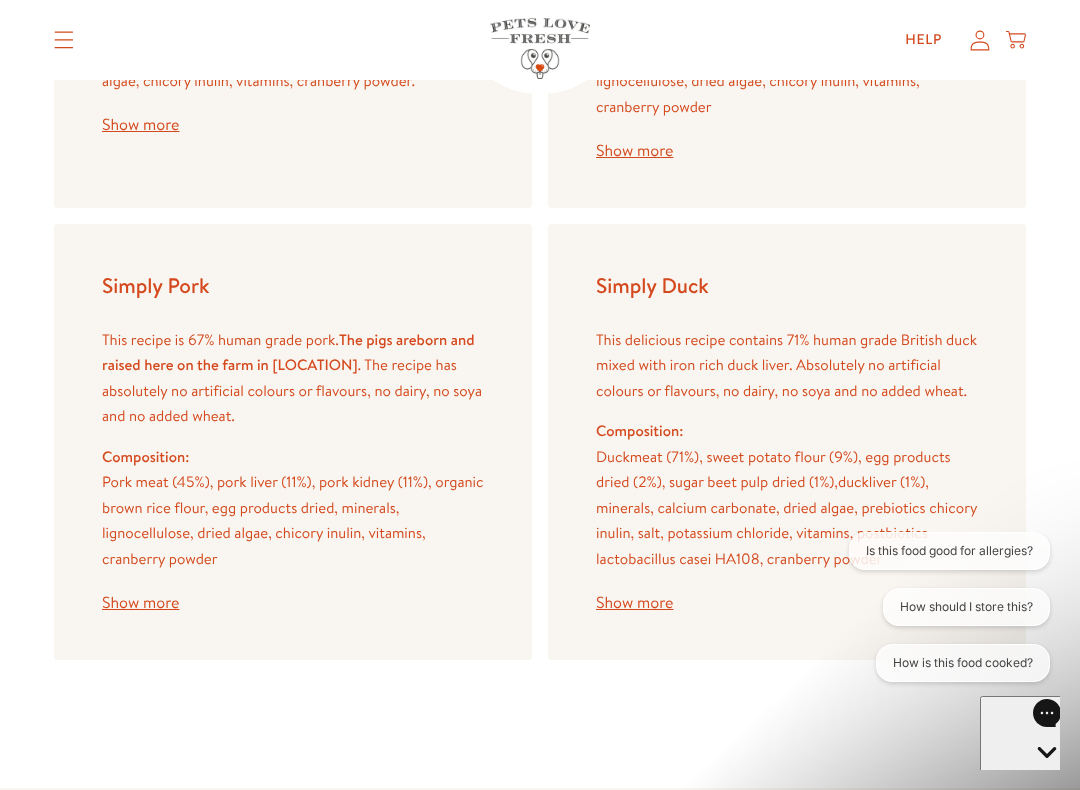 click on "Show more" at bounding box center (634, 603) 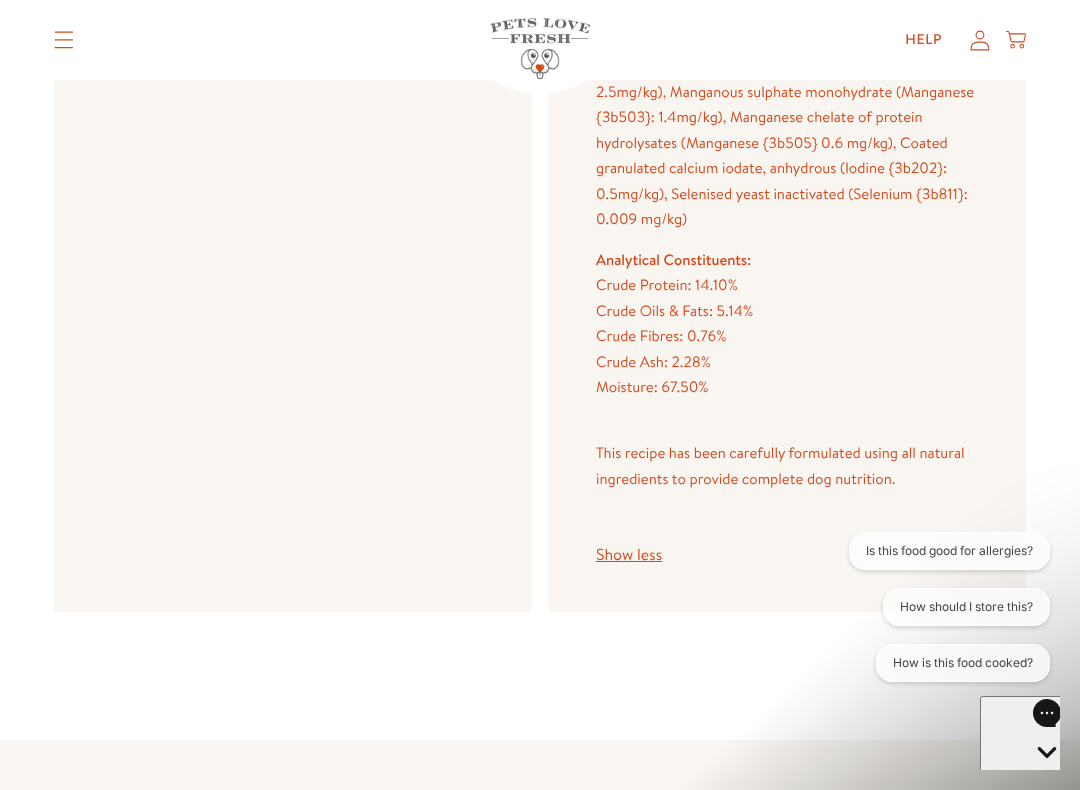 scroll, scrollTop: 3498, scrollLeft: 0, axis: vertical 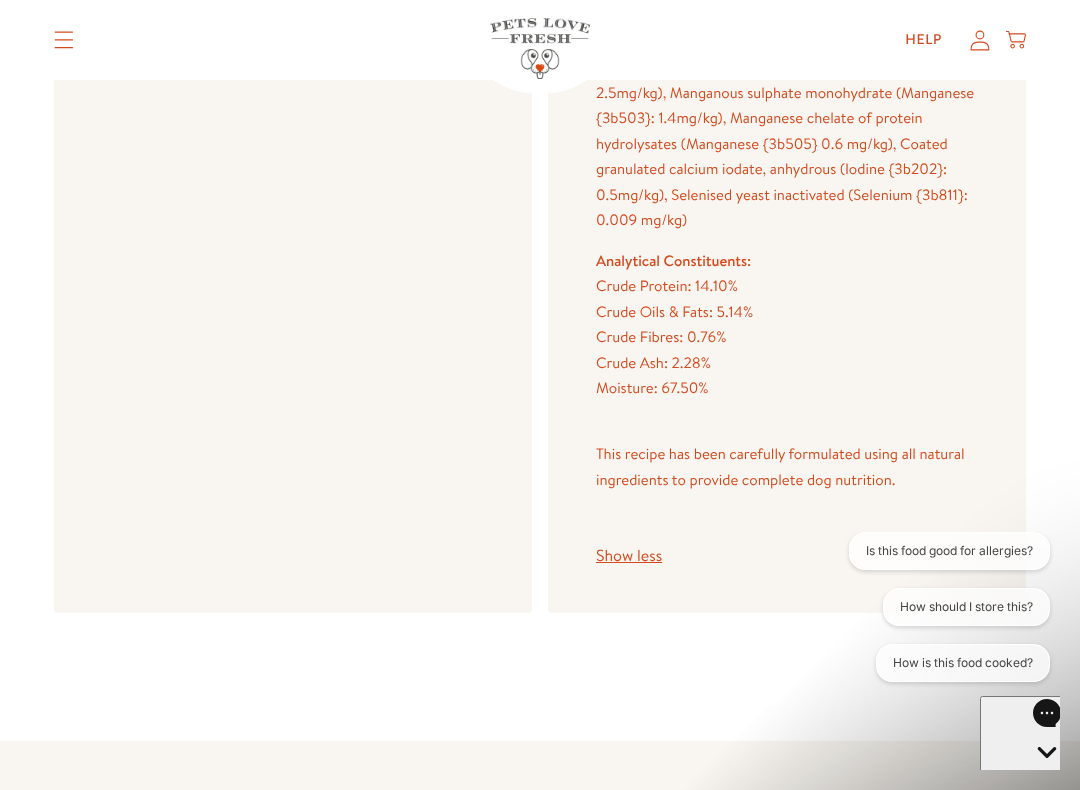 click on "Show less" at bounding box center [629, 556] 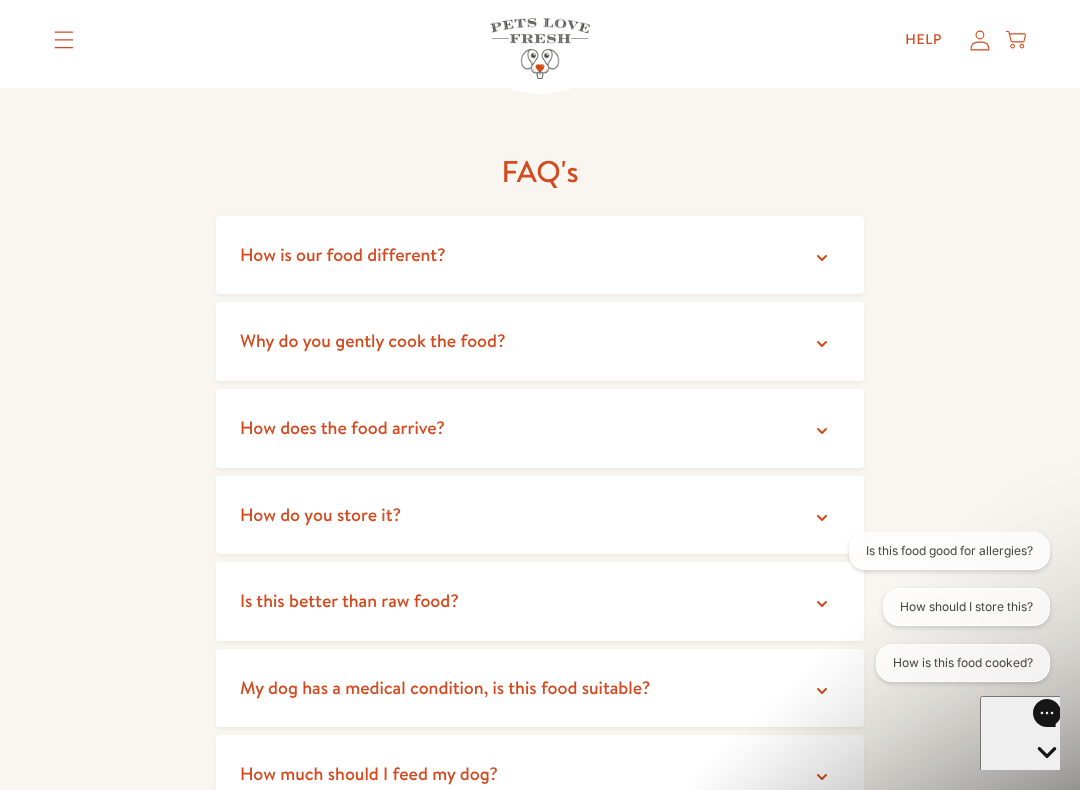 click on "Help" at bounding box center [923, 40] 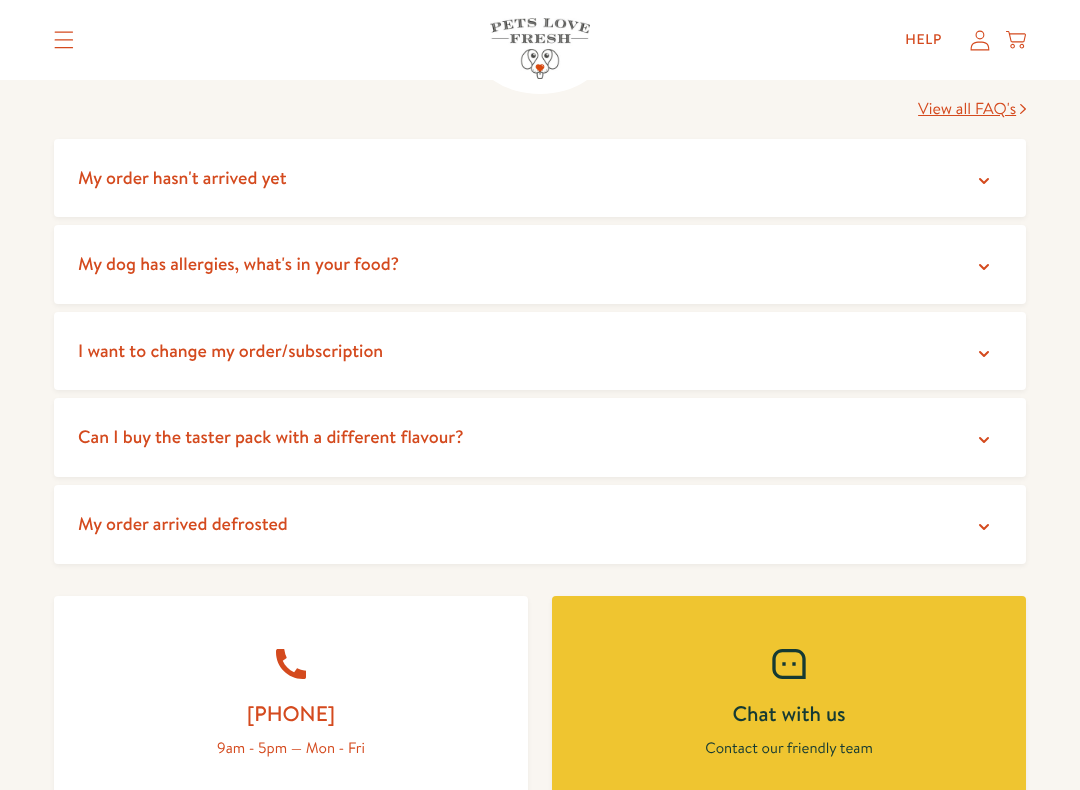 scroll, scrollTop: 387, scrollLeft: 0, axis: vertical 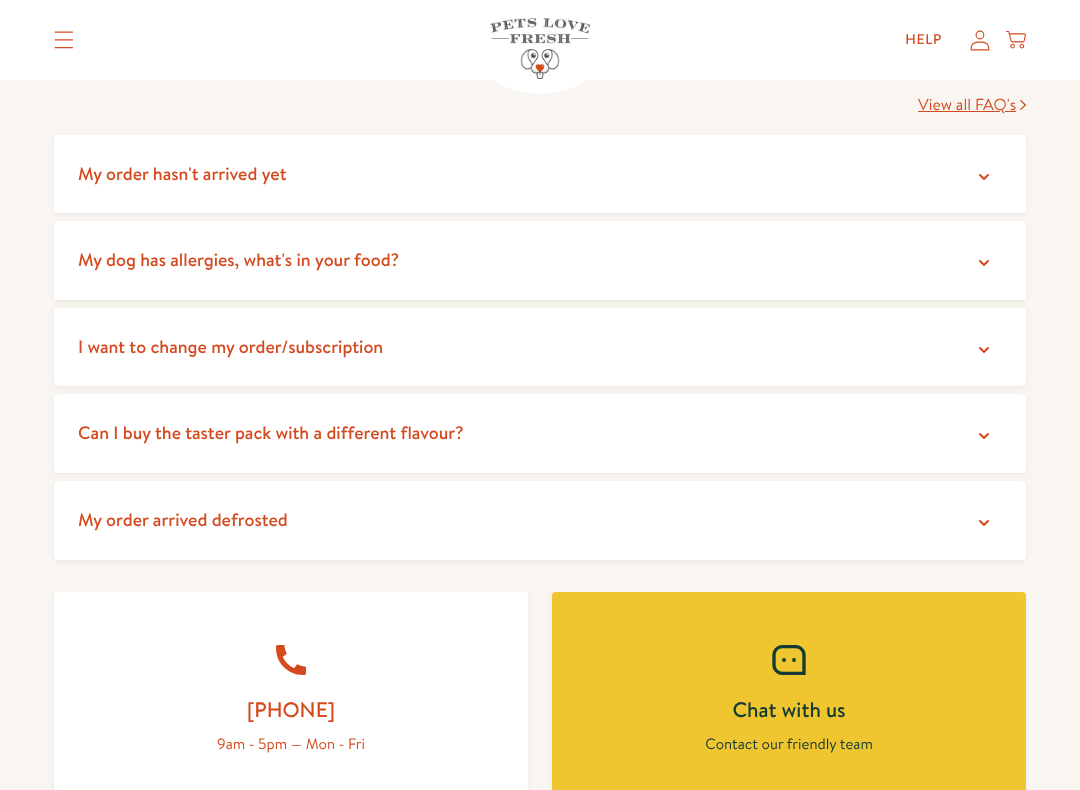 click 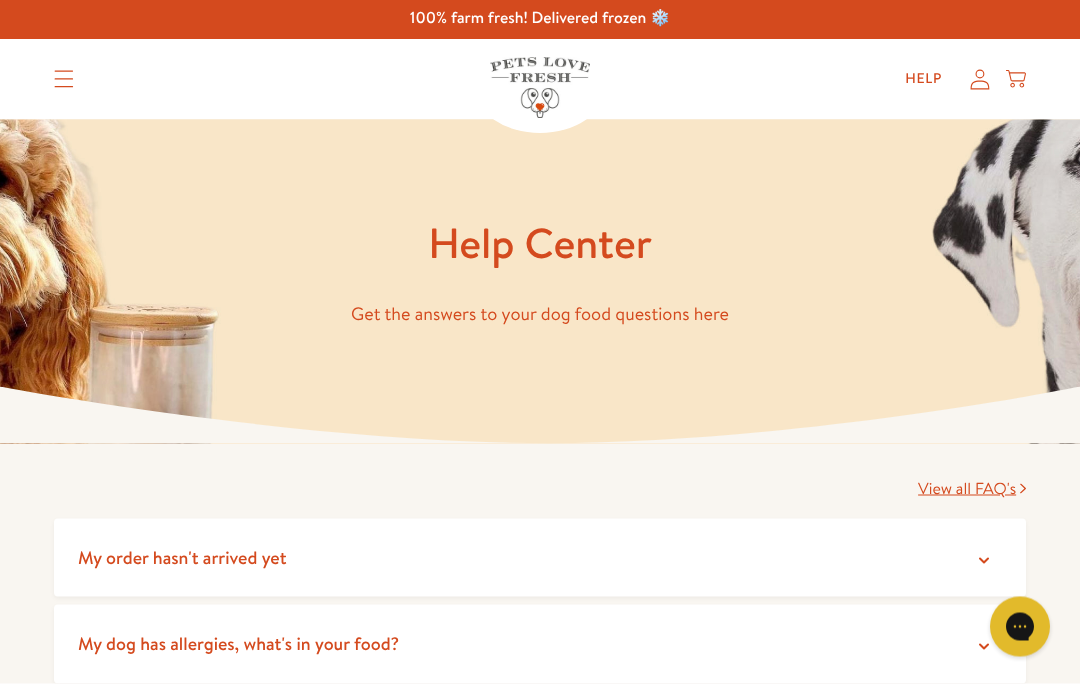 scroll, scrollTop: 0, scrollLeft: 0, axis: both 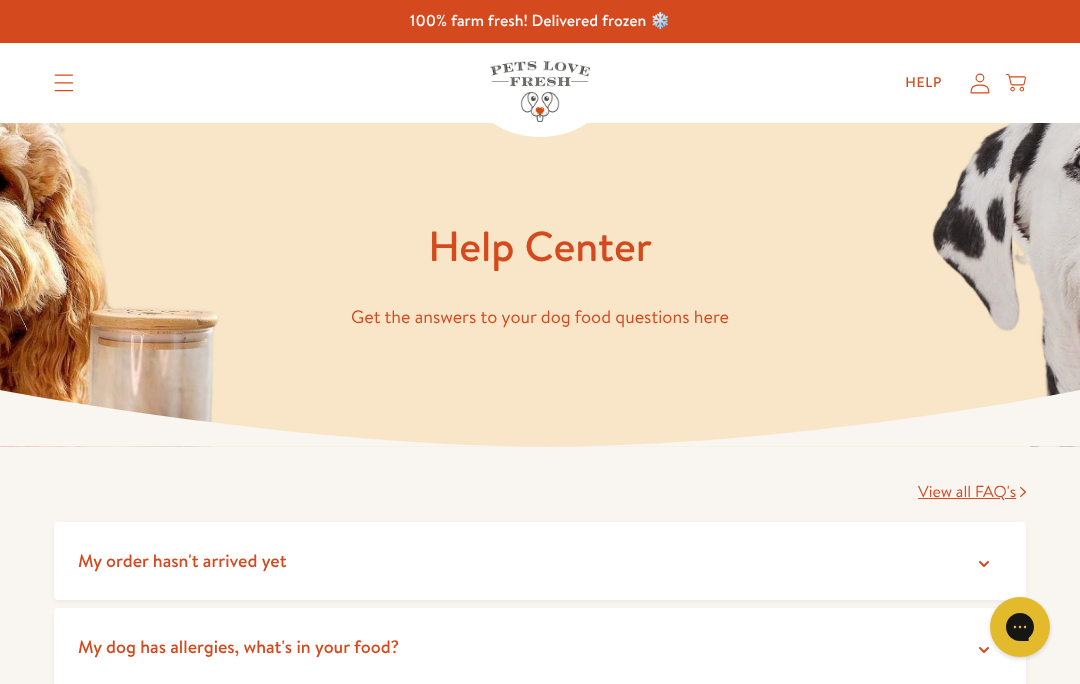 click 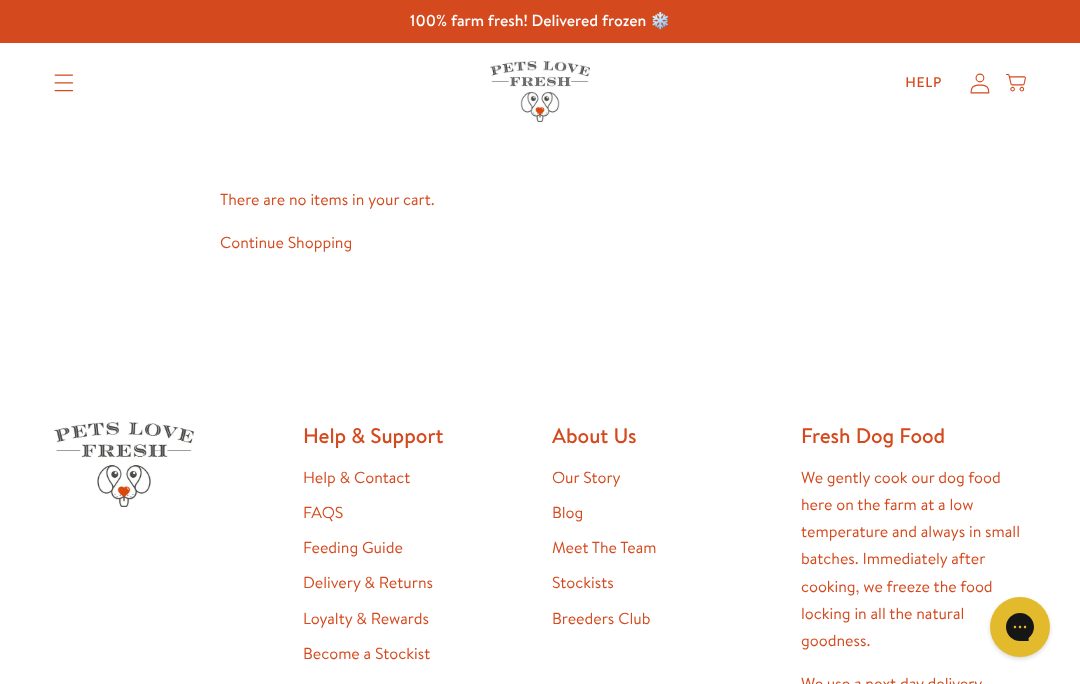scroll, scrollTop: 0, scrollLeft: 0, axis: both 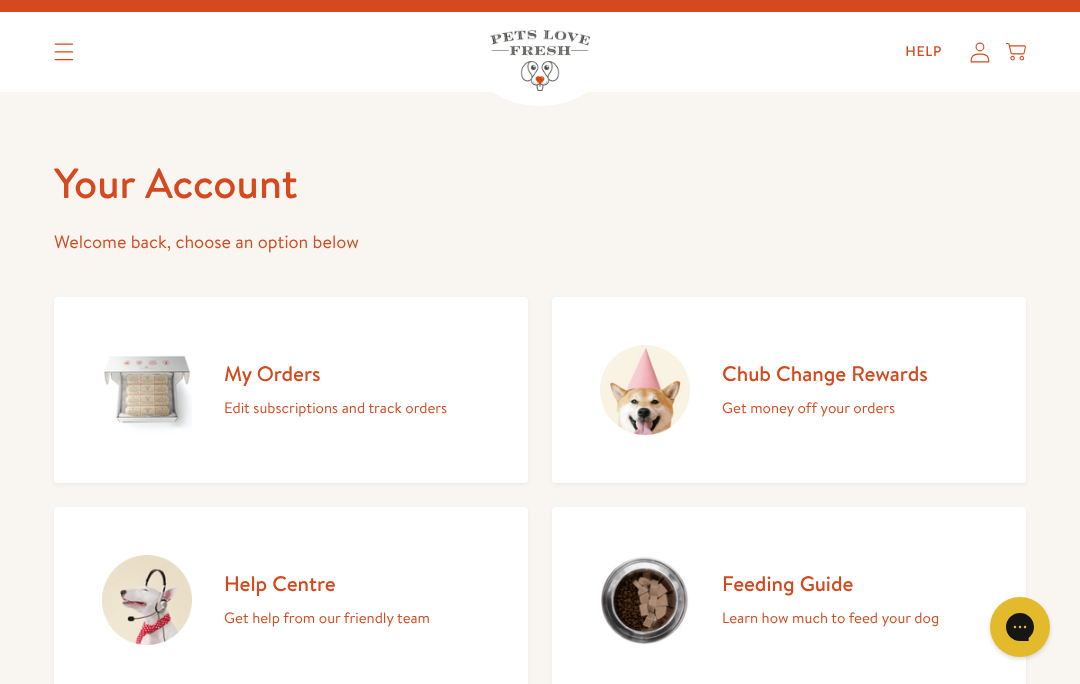 click on "My Orders" at bounding box center [335, 373] 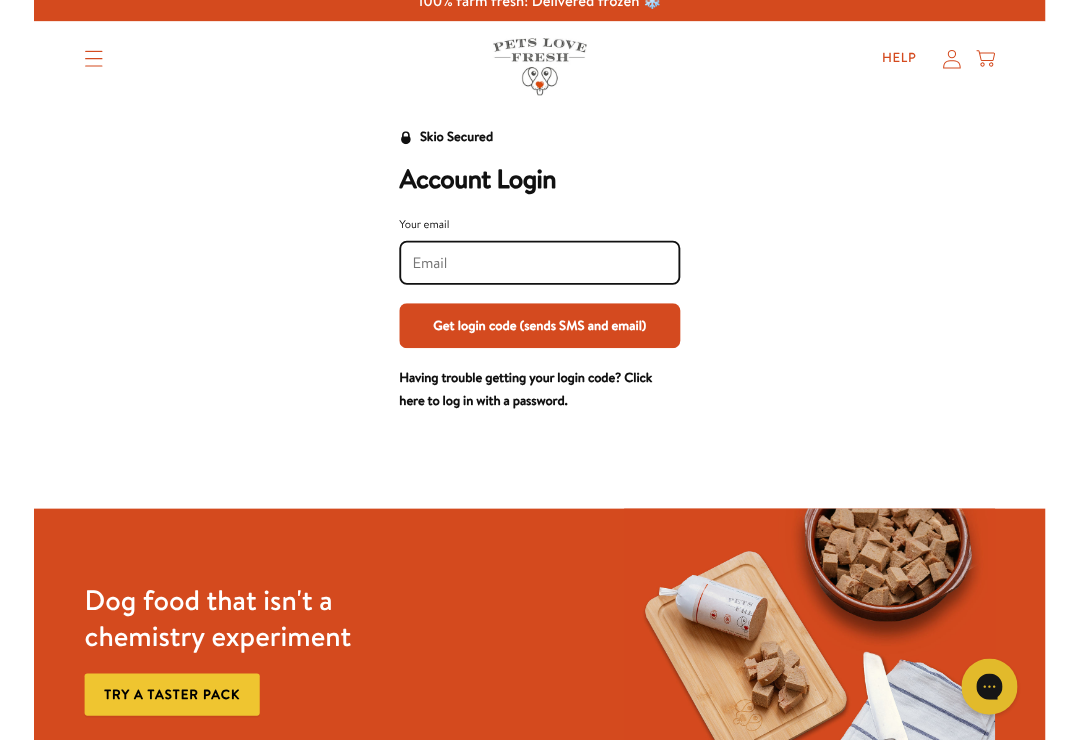 scroll, scrollTop: 18, scrollLeft: 0, axis: vertical 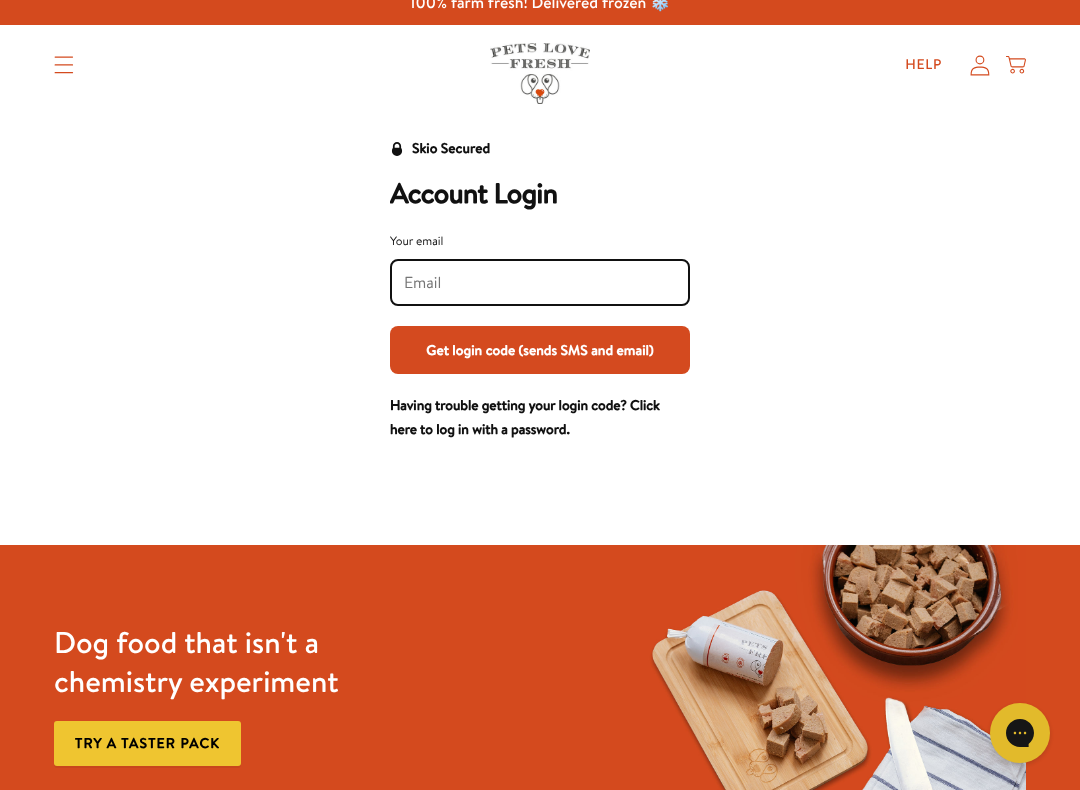 click on "Your email" at bounding box center (540, 283) 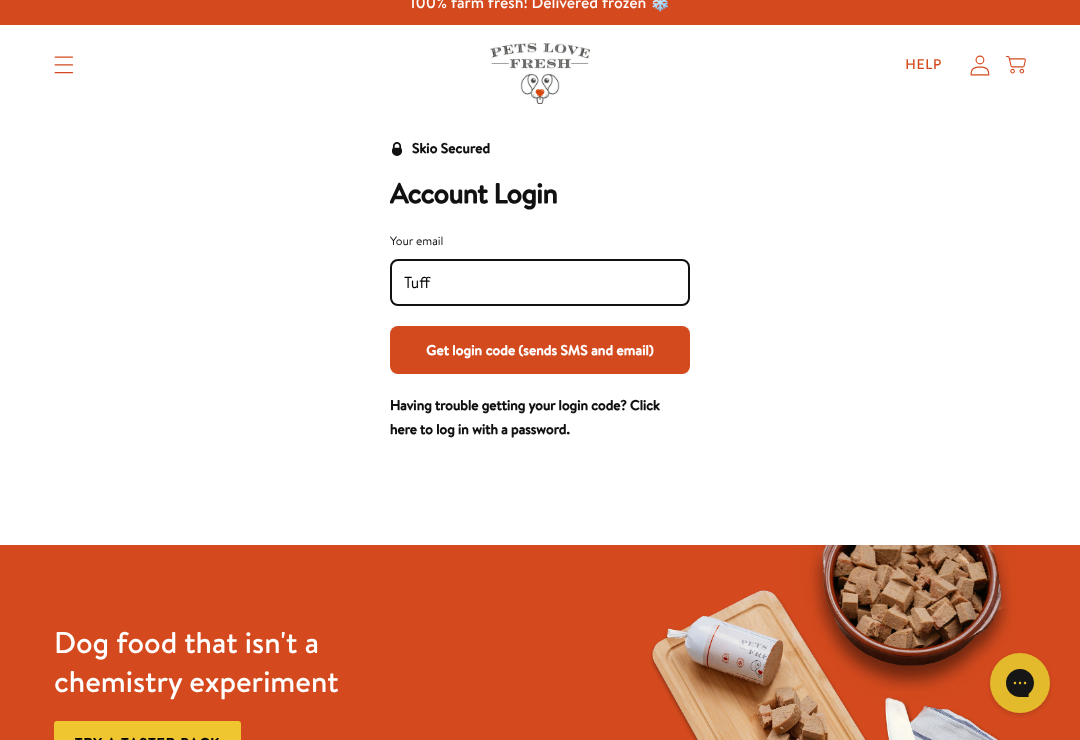 type on "Tuffy" 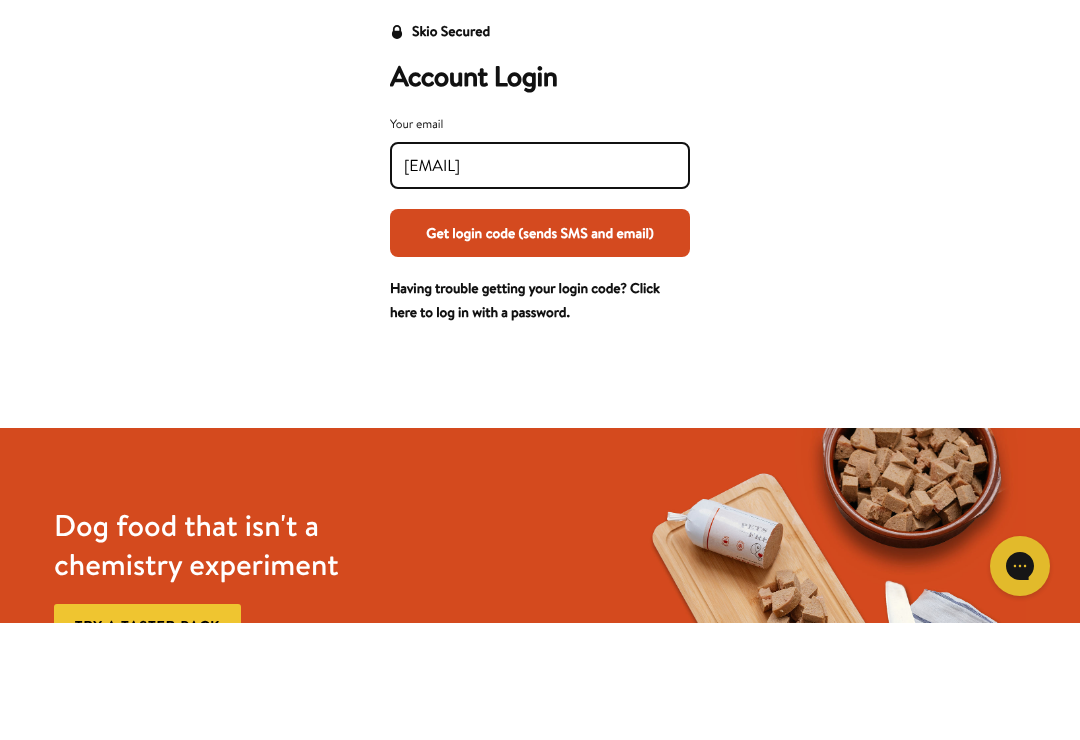 type on "[EMAIL]" 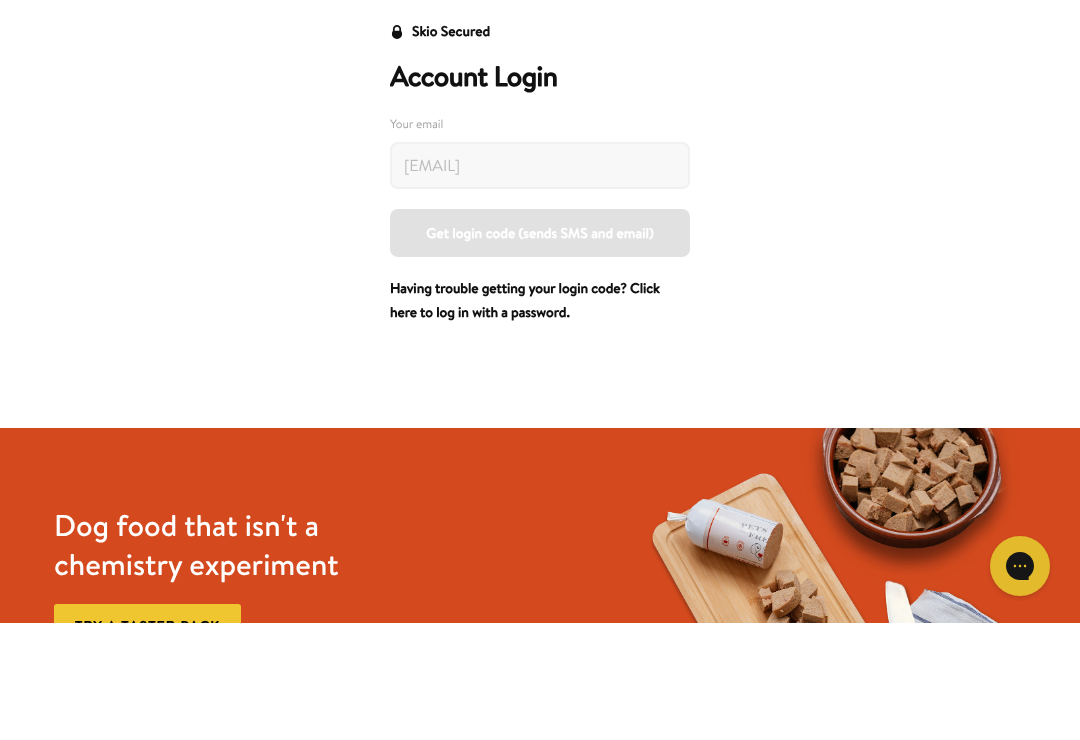 scroll, scrollTop: 135, scrollLeft: 0, axis: vertical 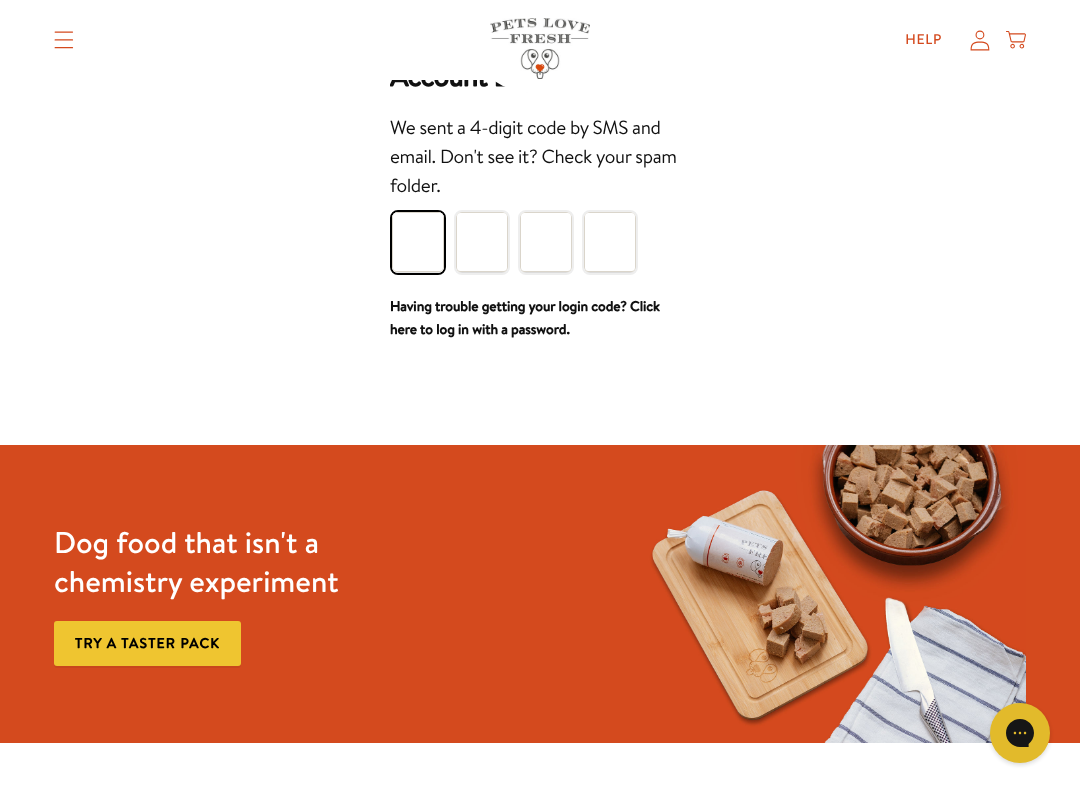 click at bounding box center [418, 242] 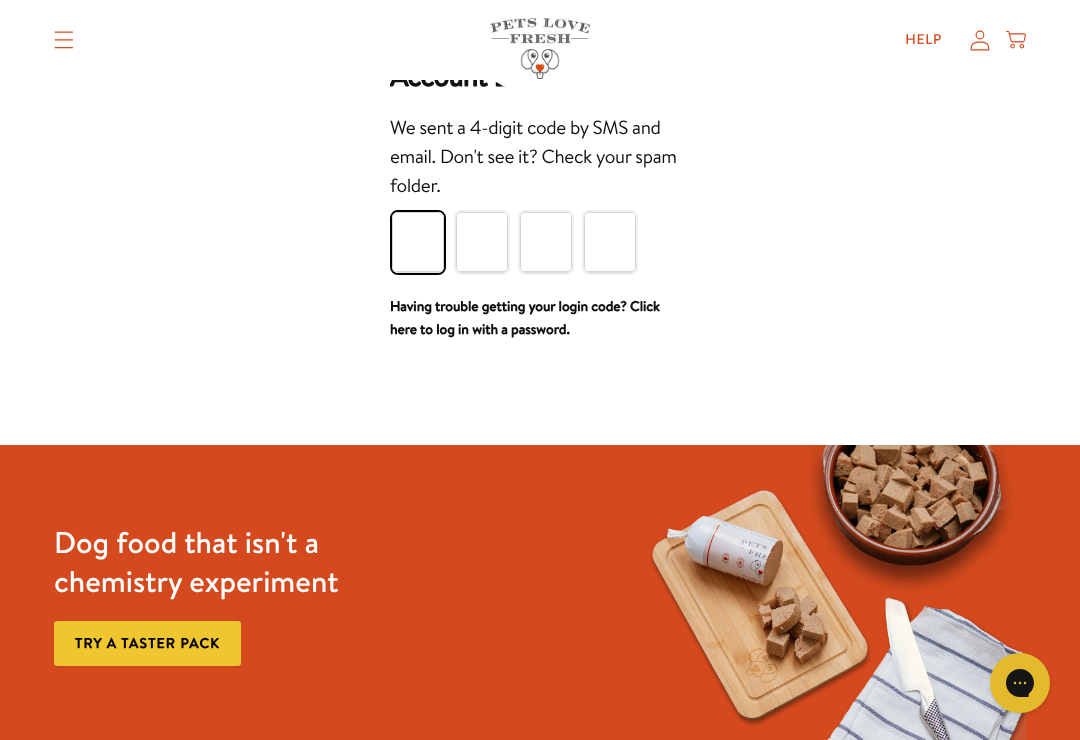 type on "3" 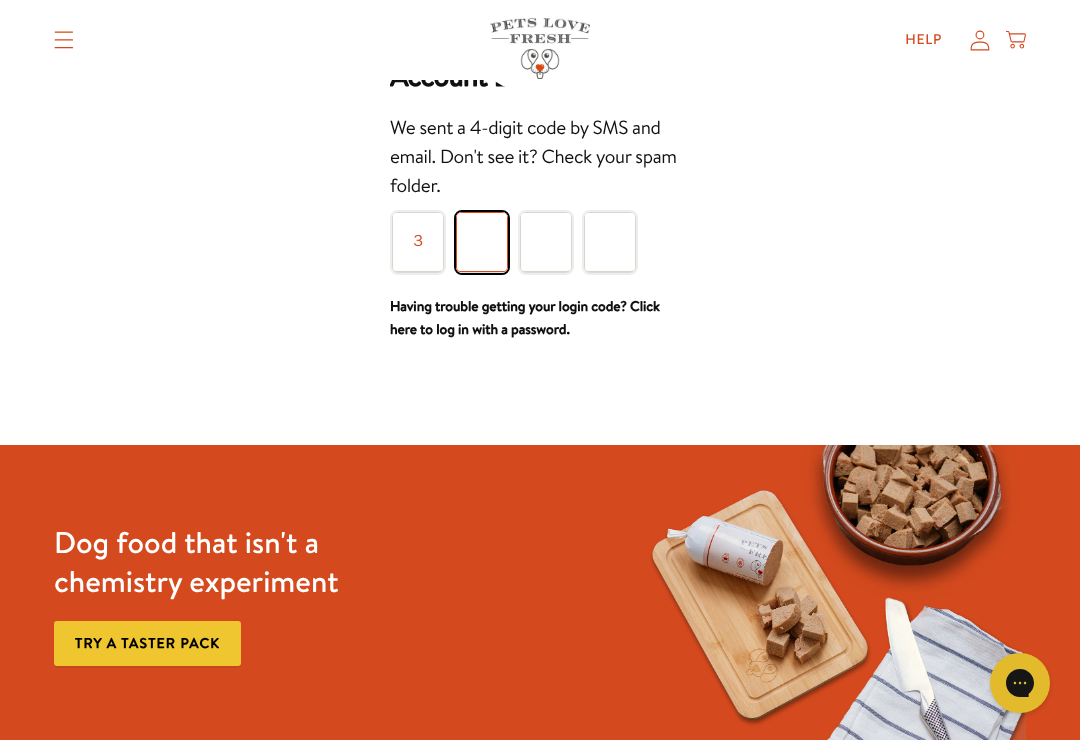 type on "7" 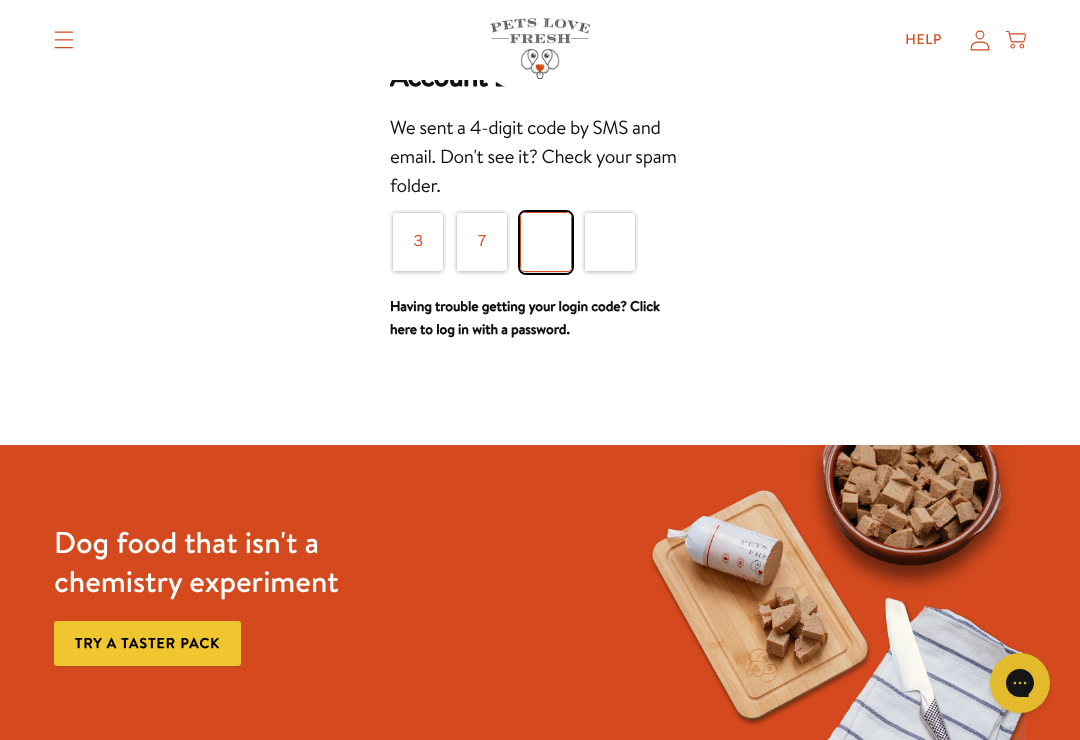 type on "8" 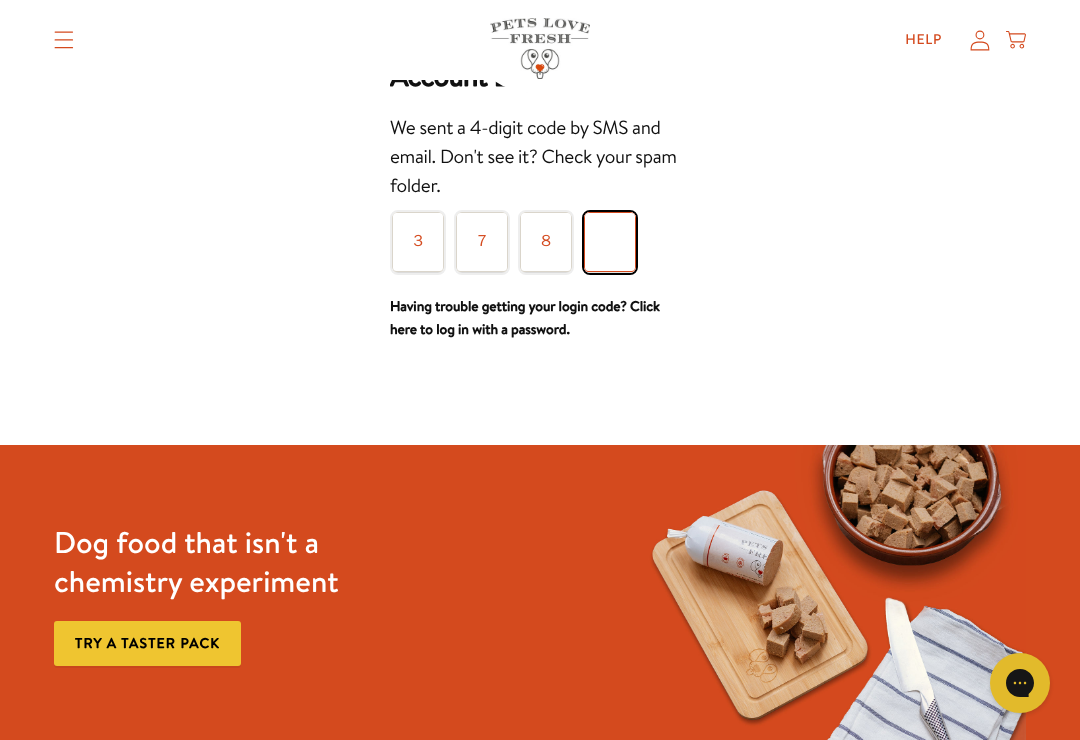 type on "4" 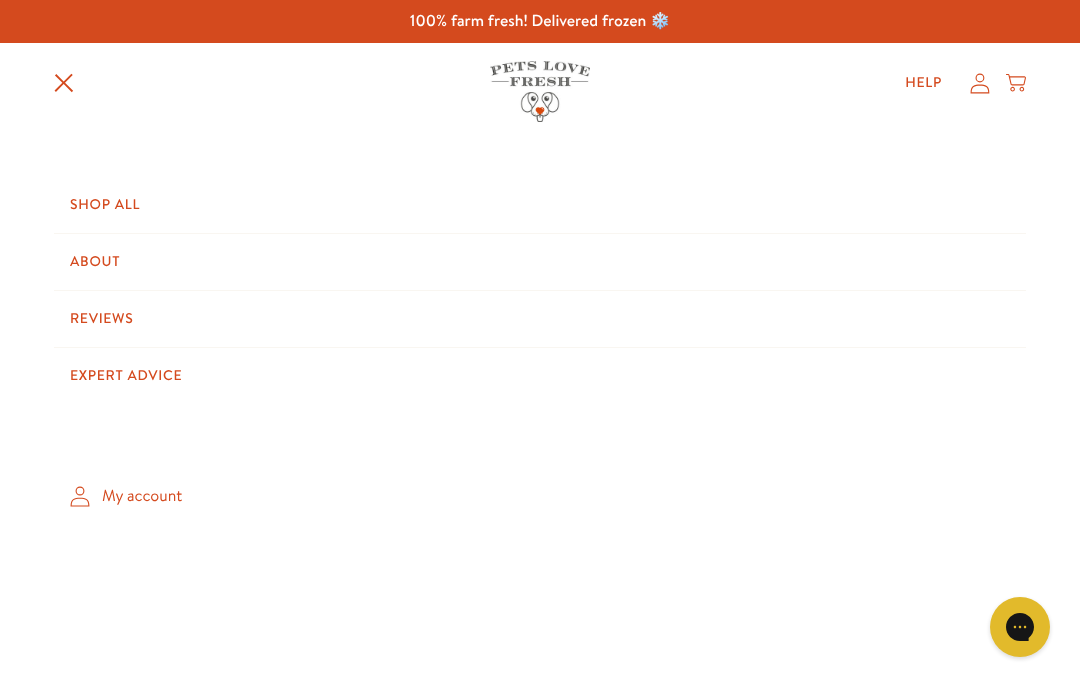 scroll, scrollTop: 0, scrollLeft: 0, axis: both 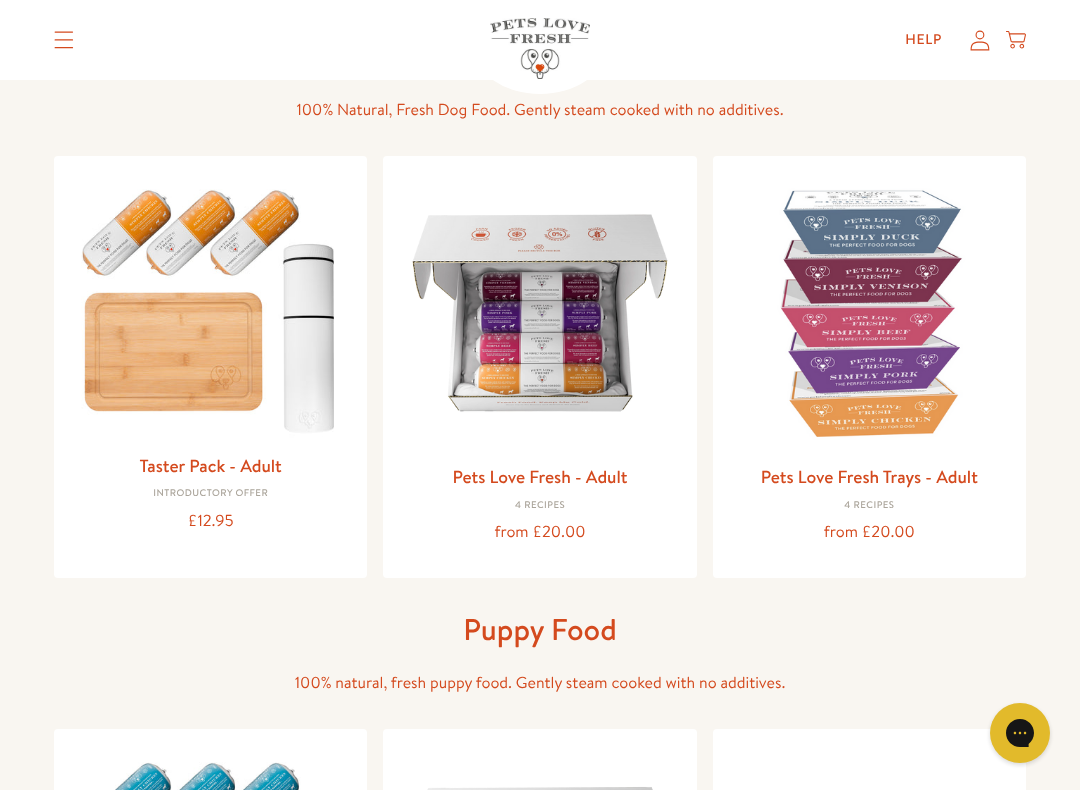 click at bounding box center (869, 312) 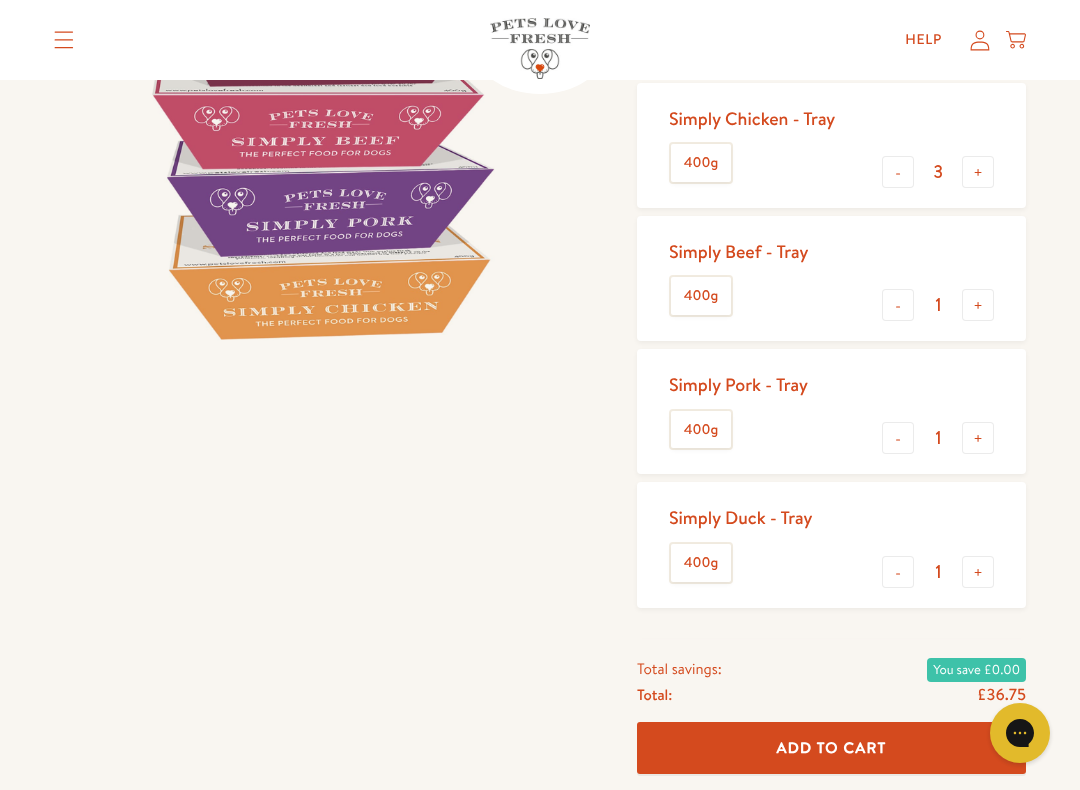 scroll, scrollTop: 352, scrollLeft: 0, axis: vertical 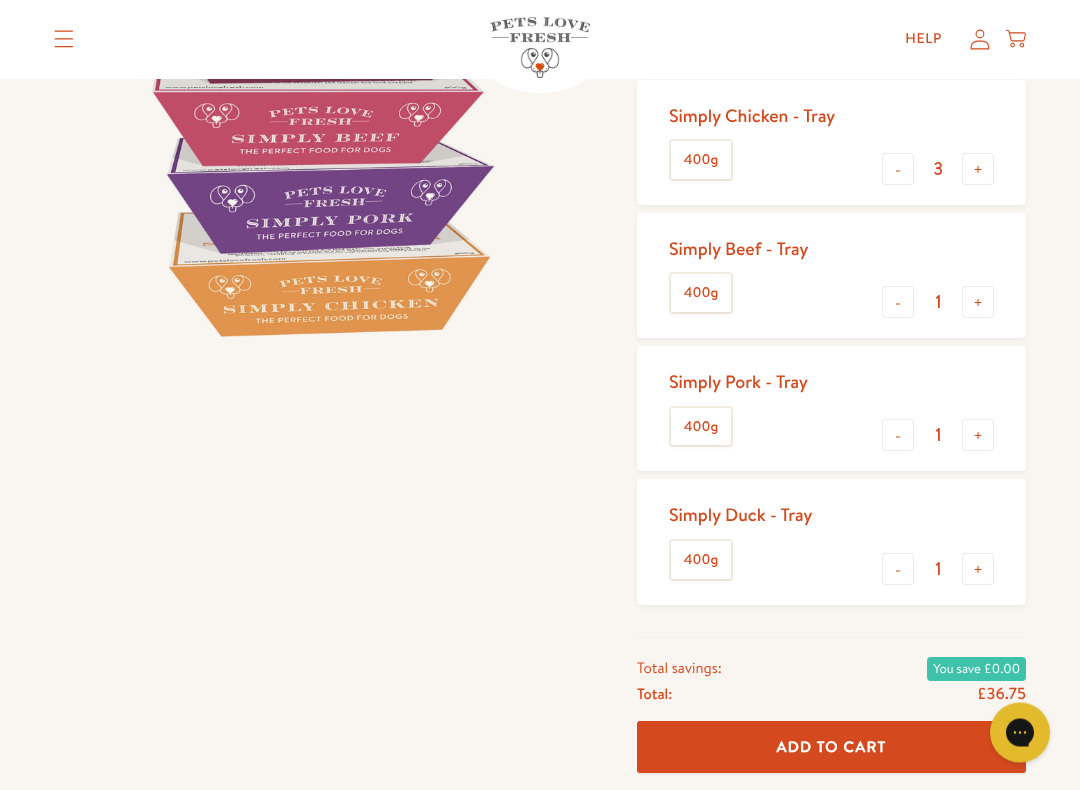 click on "-" at bounding box center (898, 170) 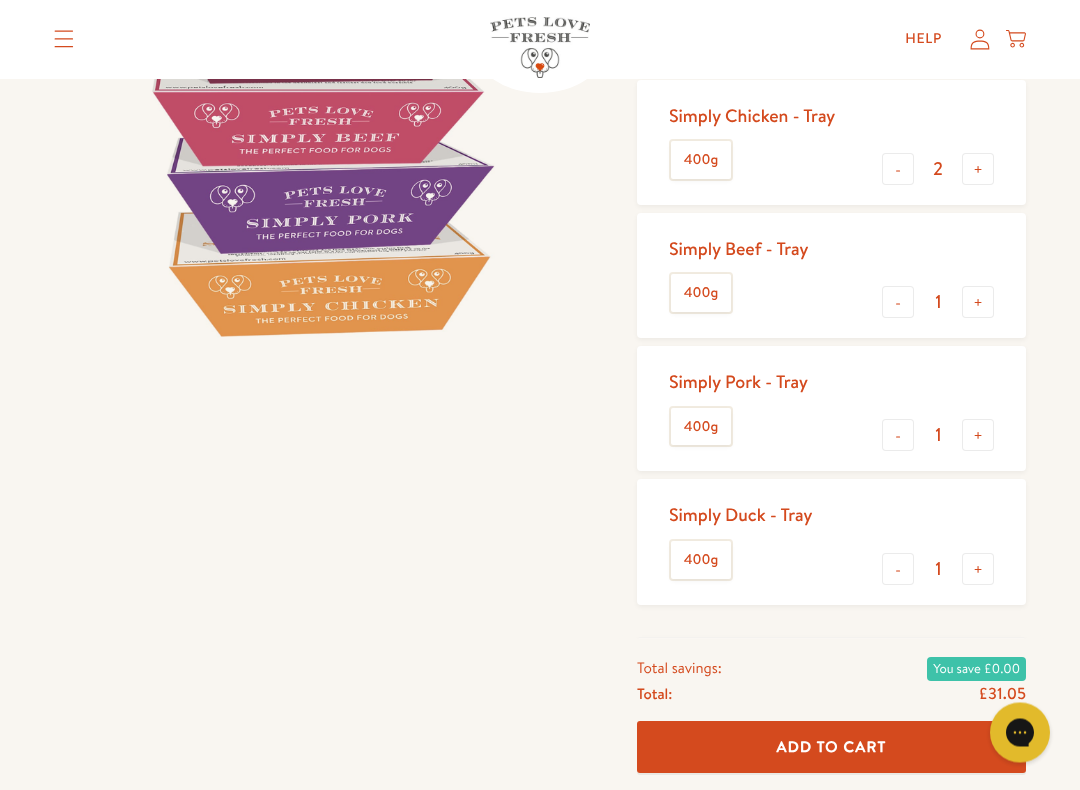 scroll, scrollTop: 353, scrollLeft: 0, axis: vertical 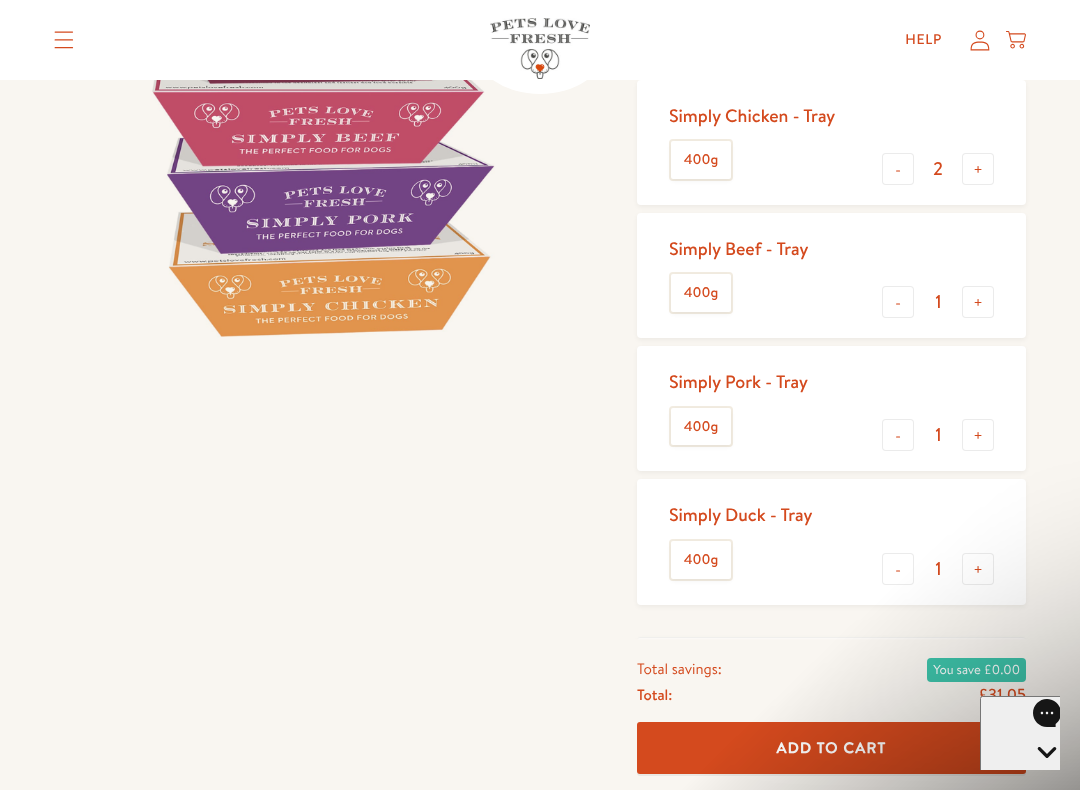 click on "-" at bounding box center [898, 169] 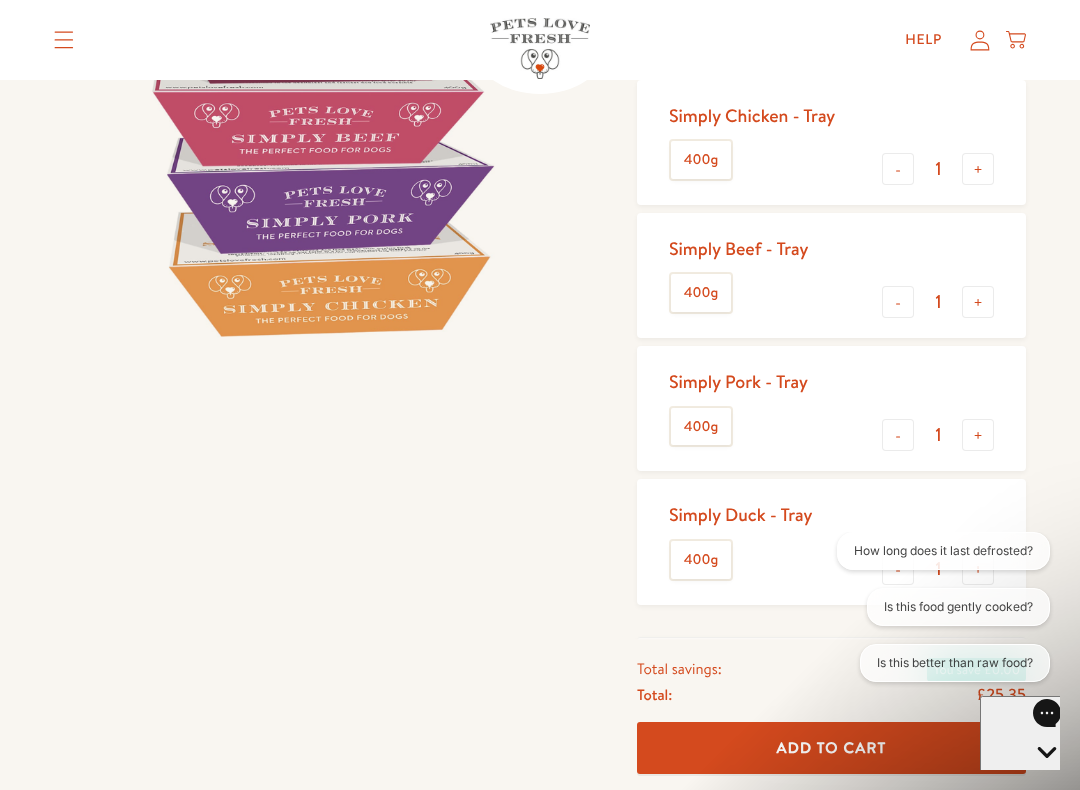 scroll, scrollTop: 0, scrollLeft: 0, axis: both 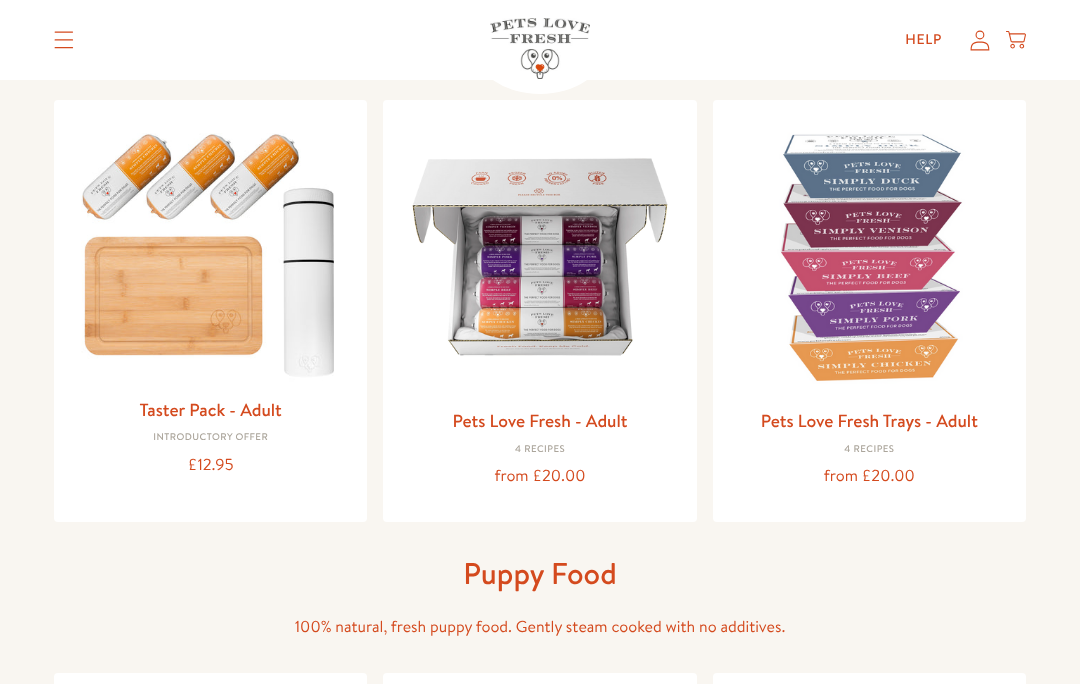 click at bounding box center [539, 256] 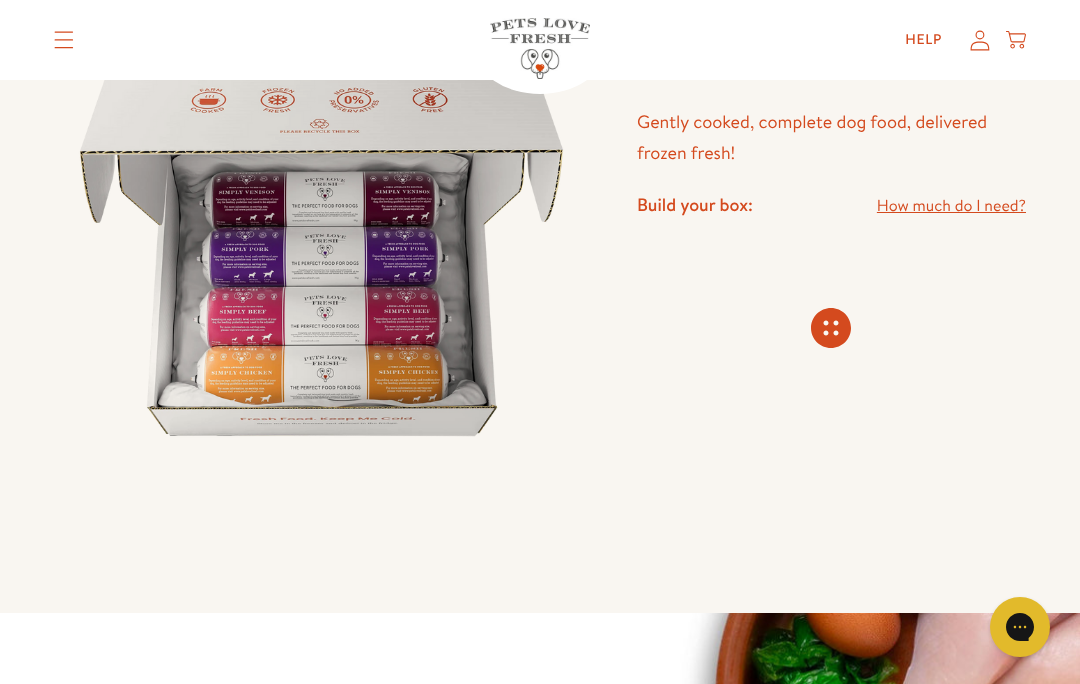 scroll, scrollTop: 0, scrollLeft: 0, axis: both 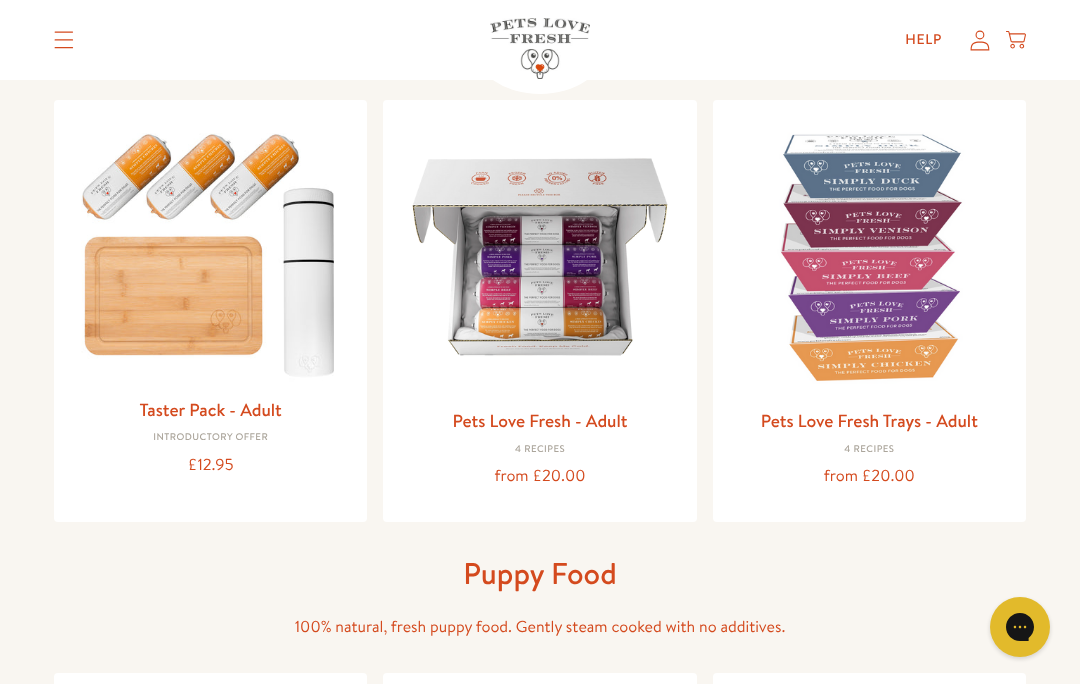 click at bounding box center (869, 256) 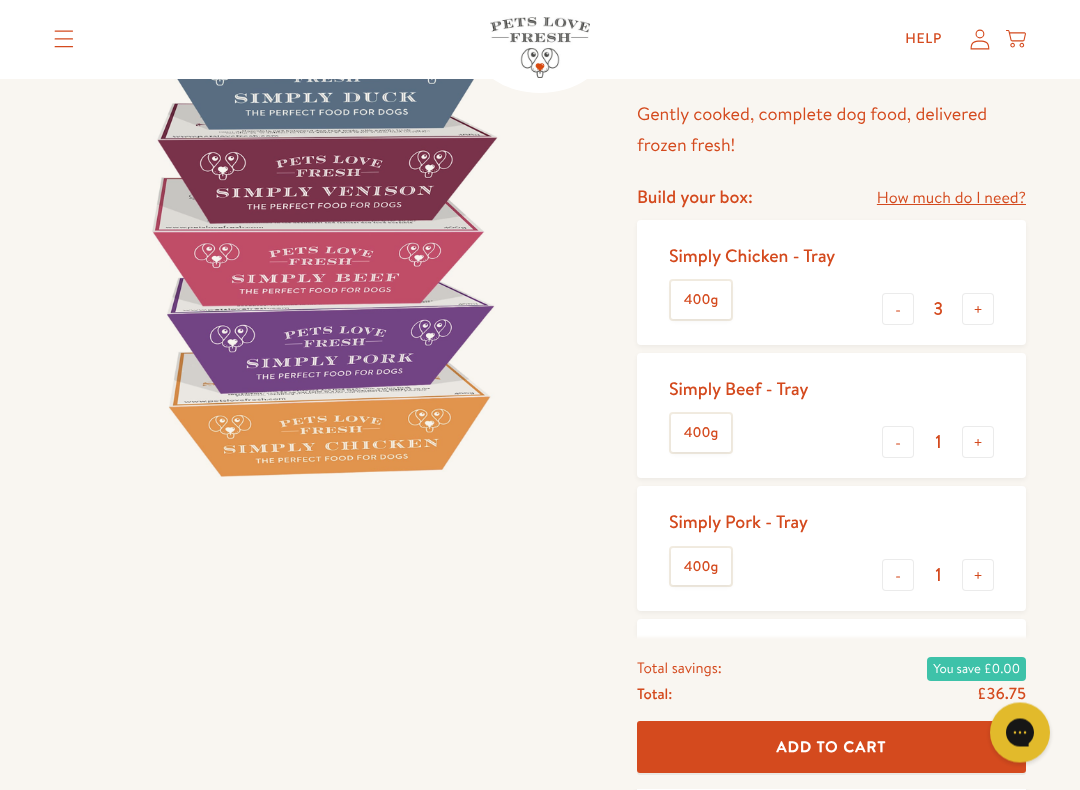 scroll, scrollTop: 214, scrollLeft: 0, axis: vertical 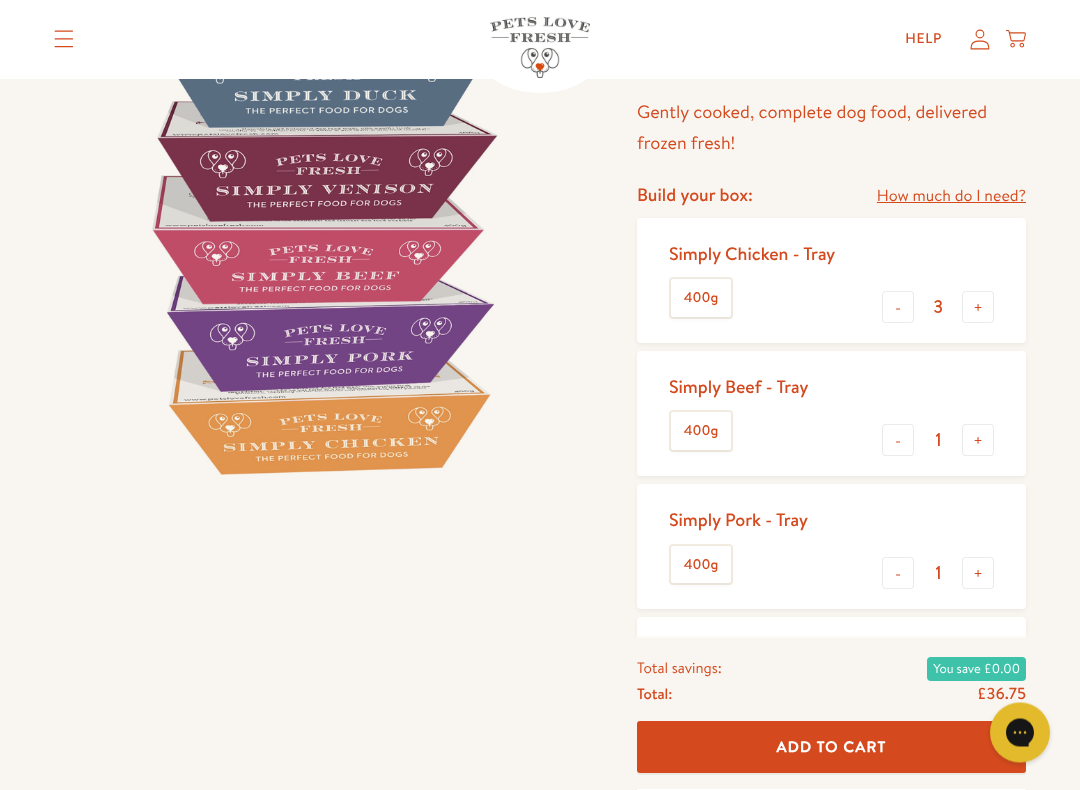 click on "-" at bounding box center (898, 308) 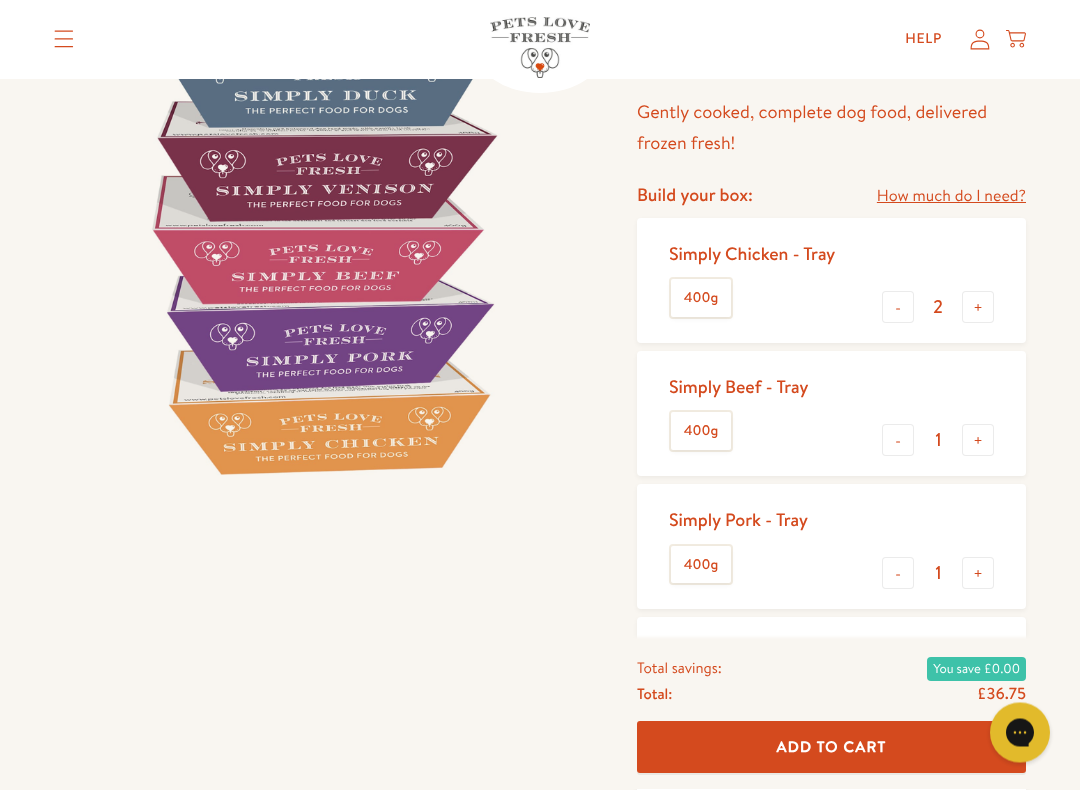scroll, scrollTop: 215, scrollLeft: 0, axis: vertical 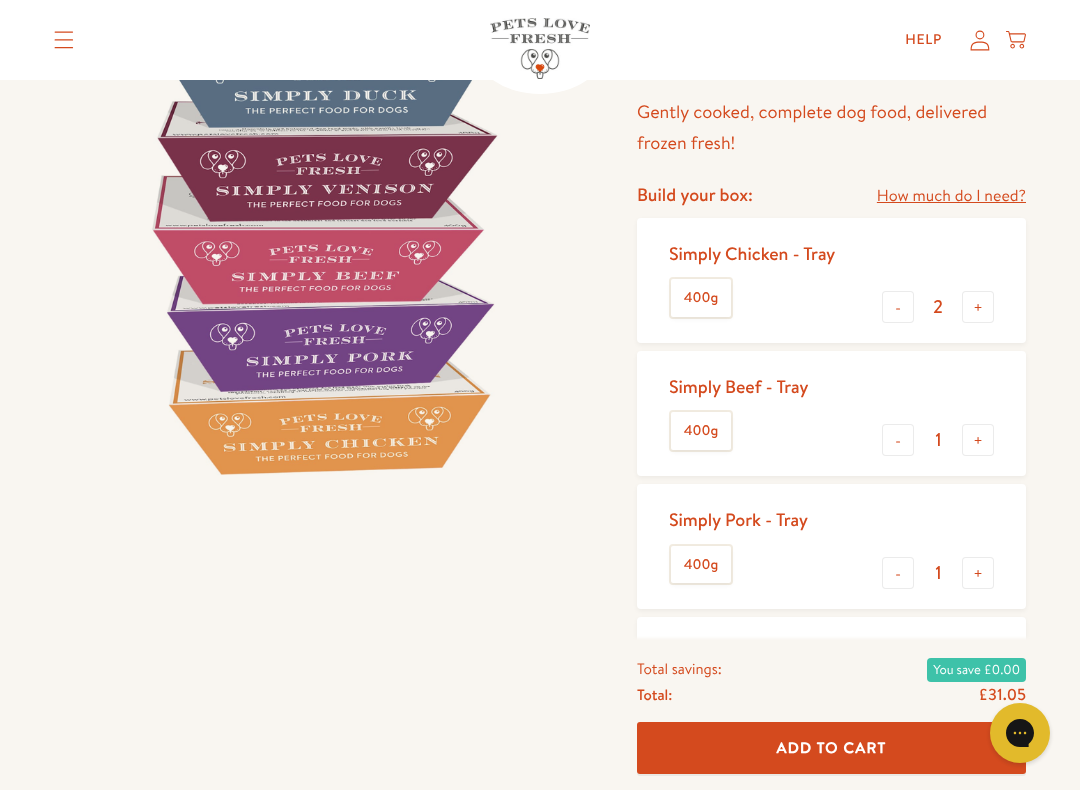 click on "-" at bounding box center [898, 307] 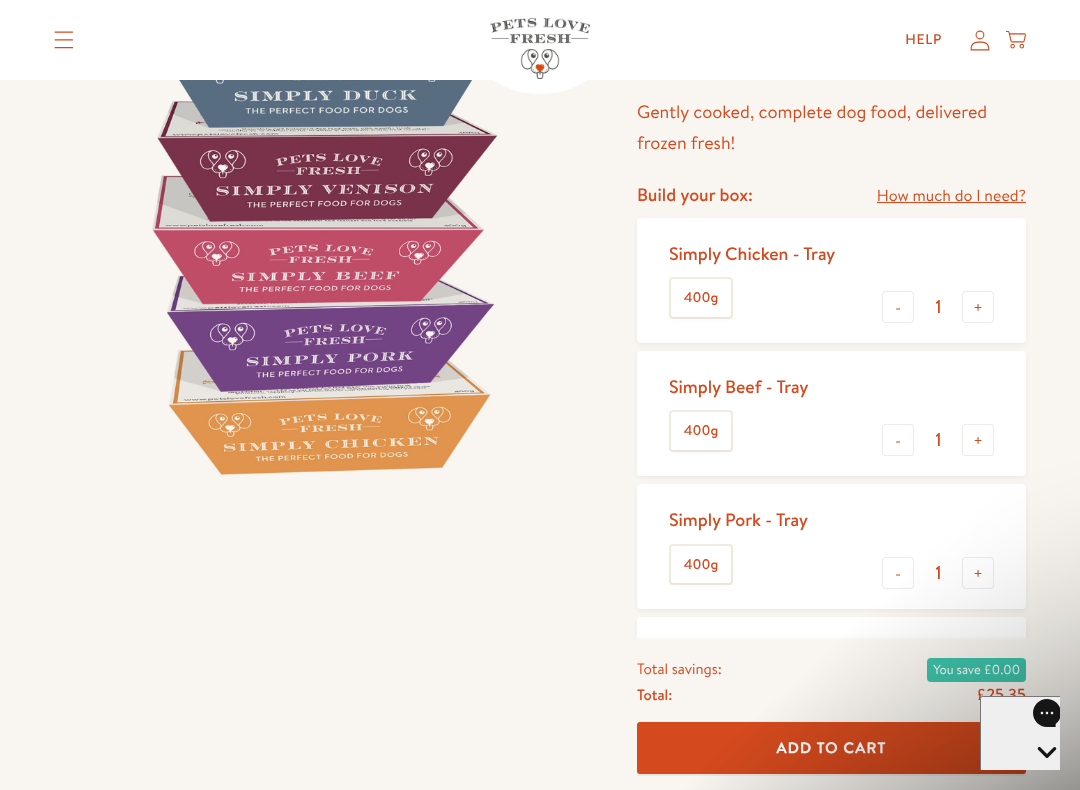 click on "-" at bounding box center [898, 307] 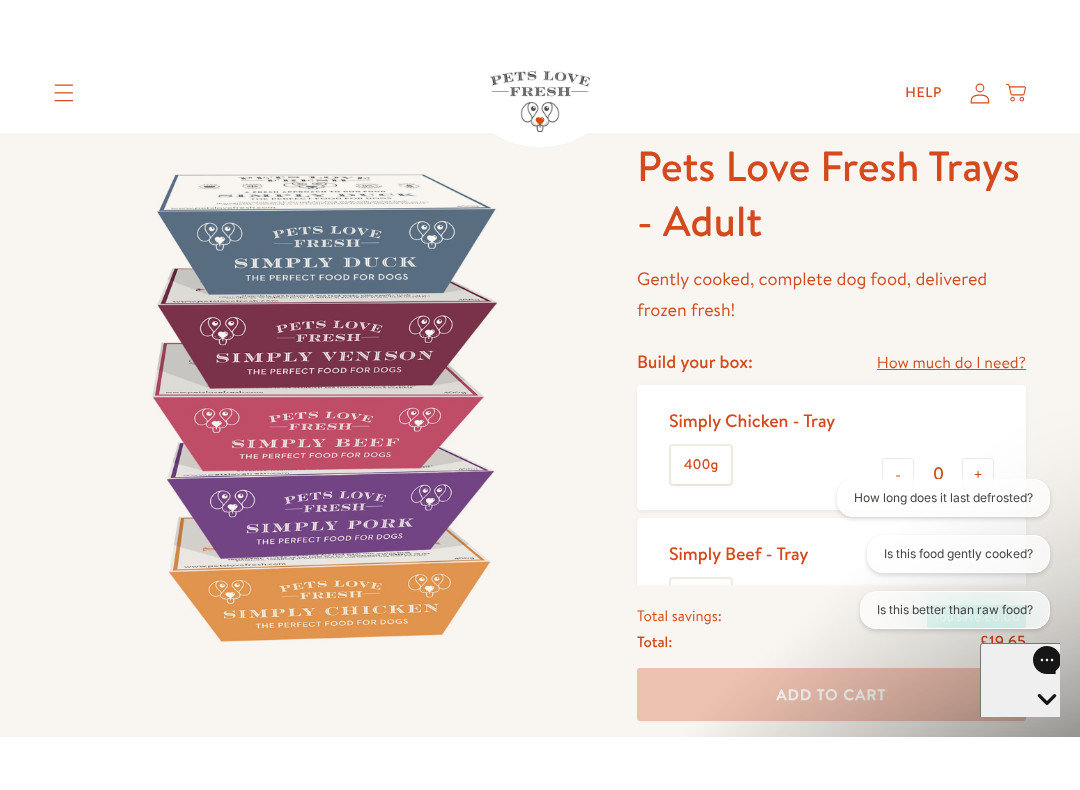 scroll, scrollTop: 227, scrollLeft: 0, axis: vertical 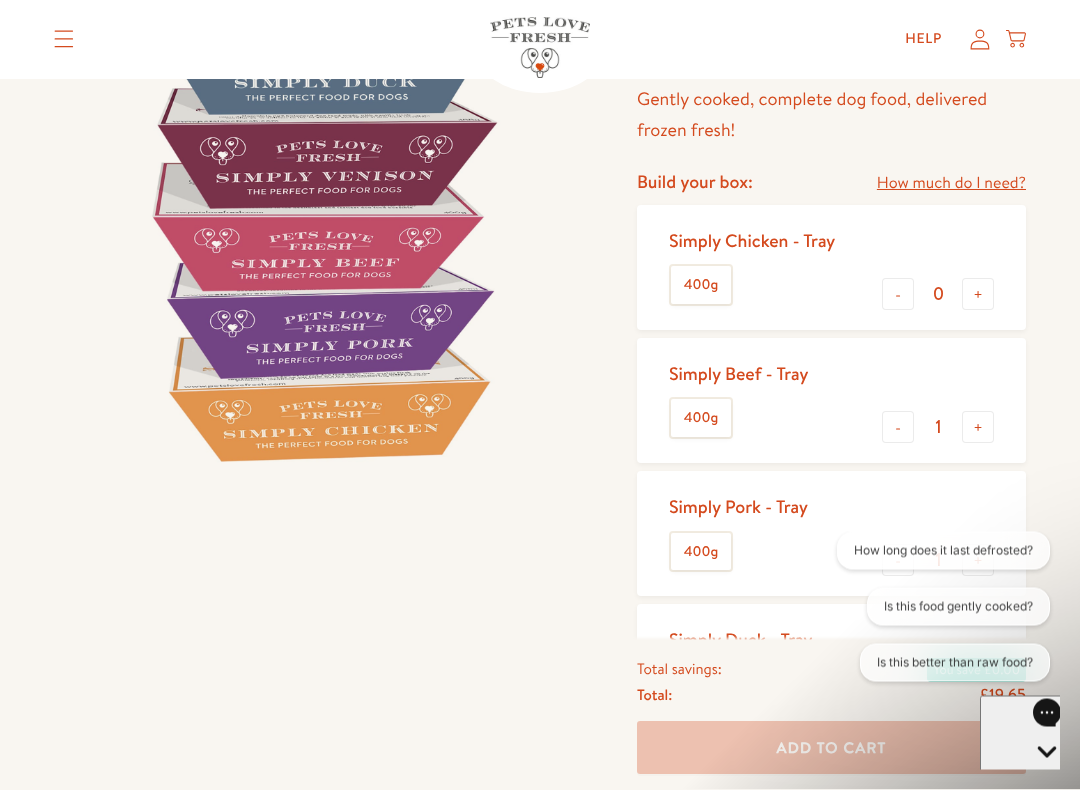 click on "+" at bounding box center [978, 295] 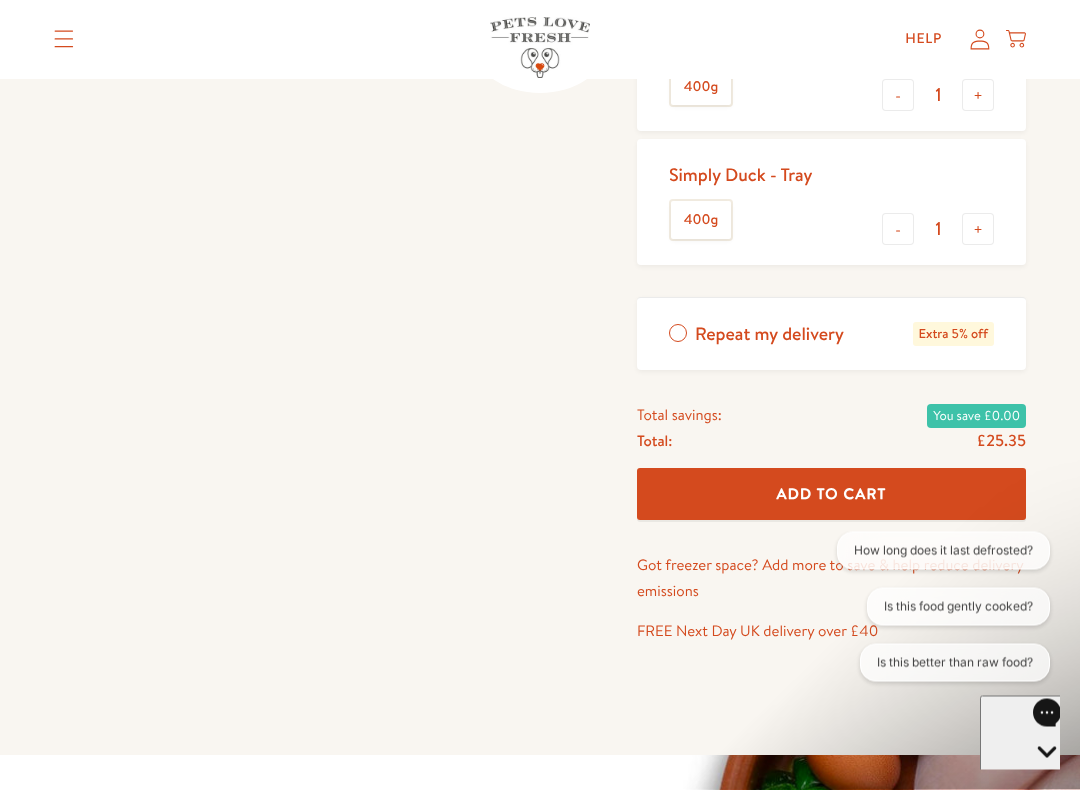 scroll, scrollTop: 693, scrollLeft: 0, axis: vertical 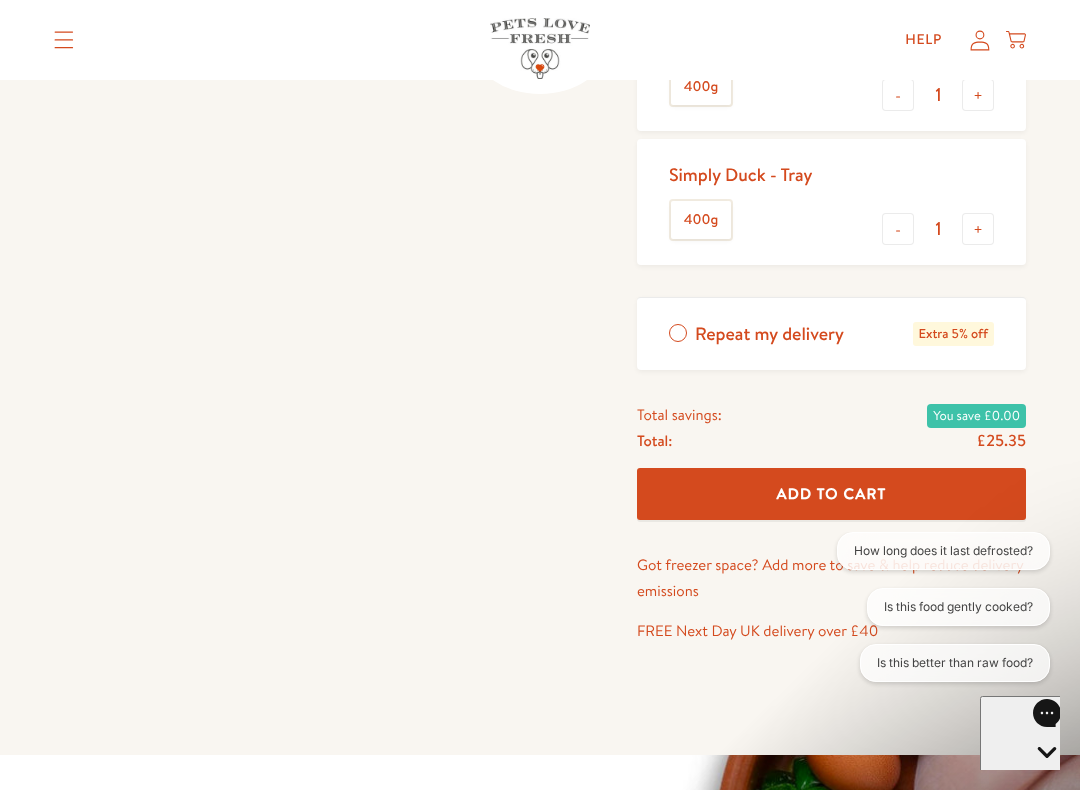 click on "Add To Cart" at bounding box center (832, 493) 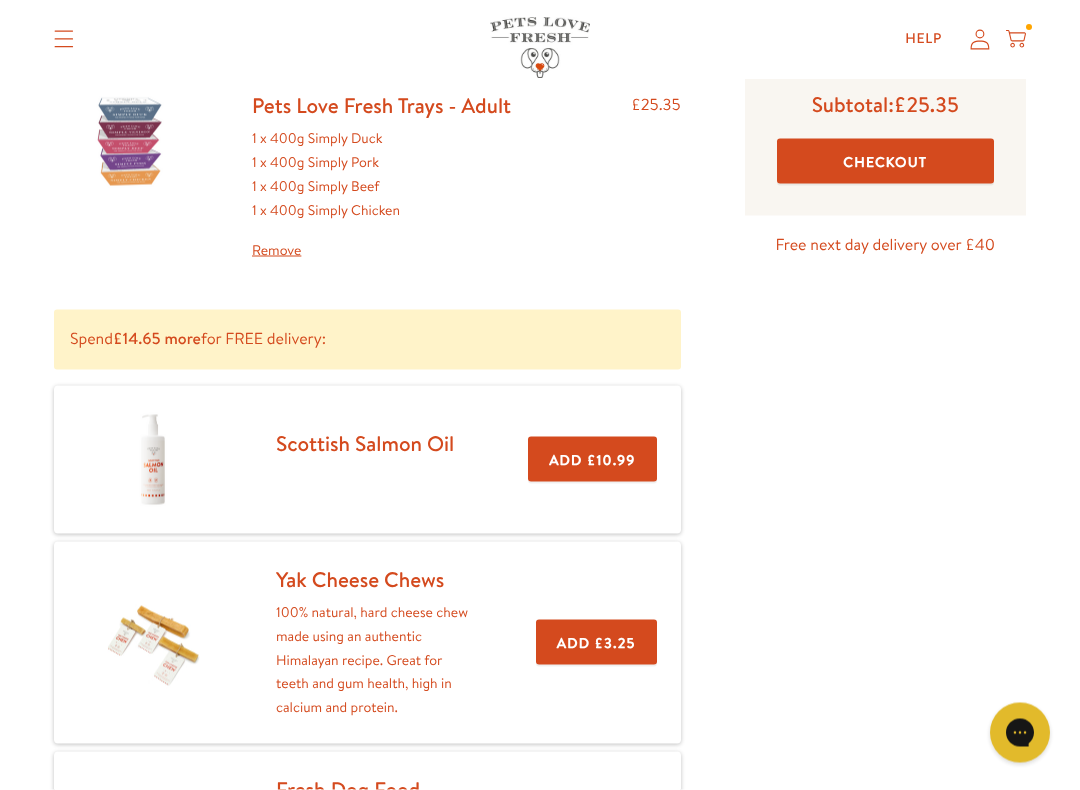 scroll, scrollTop: 201, scrollLeft: 0, axis: vertical 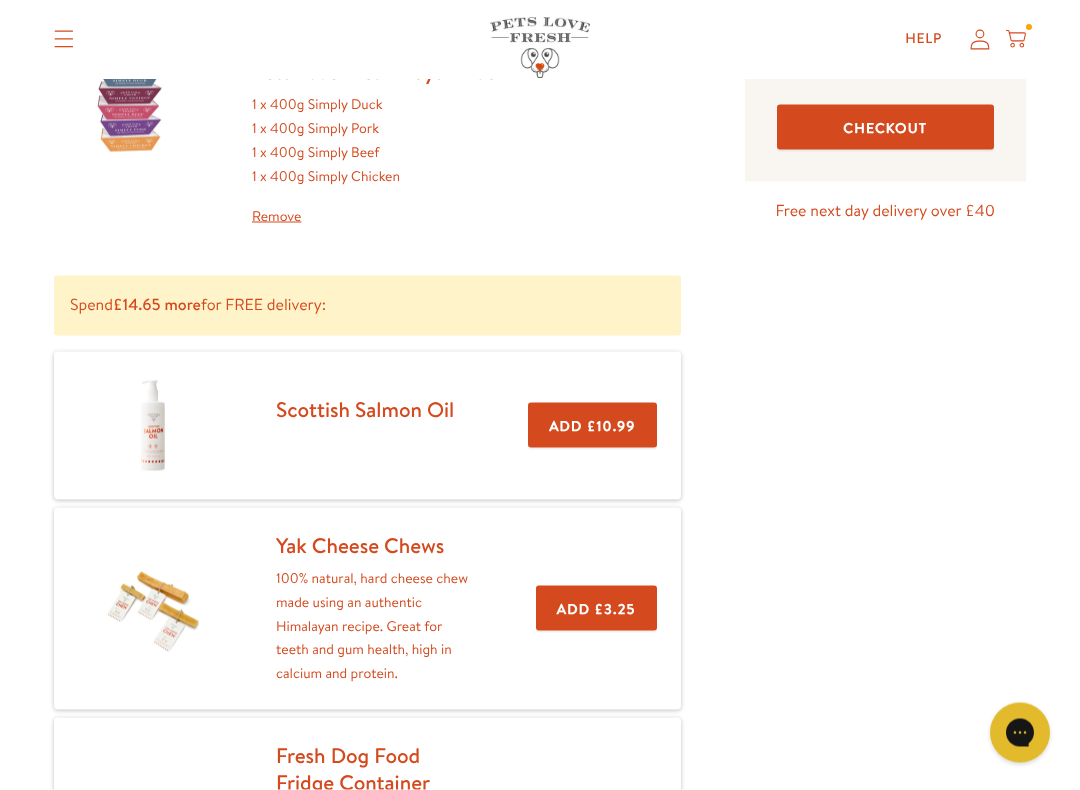 click on "100% natural, hard cheese chew made using an authentic Himalayan recipe. Great for teeth and gum health, high in calcium and protein." at bounding box center [374, 626] 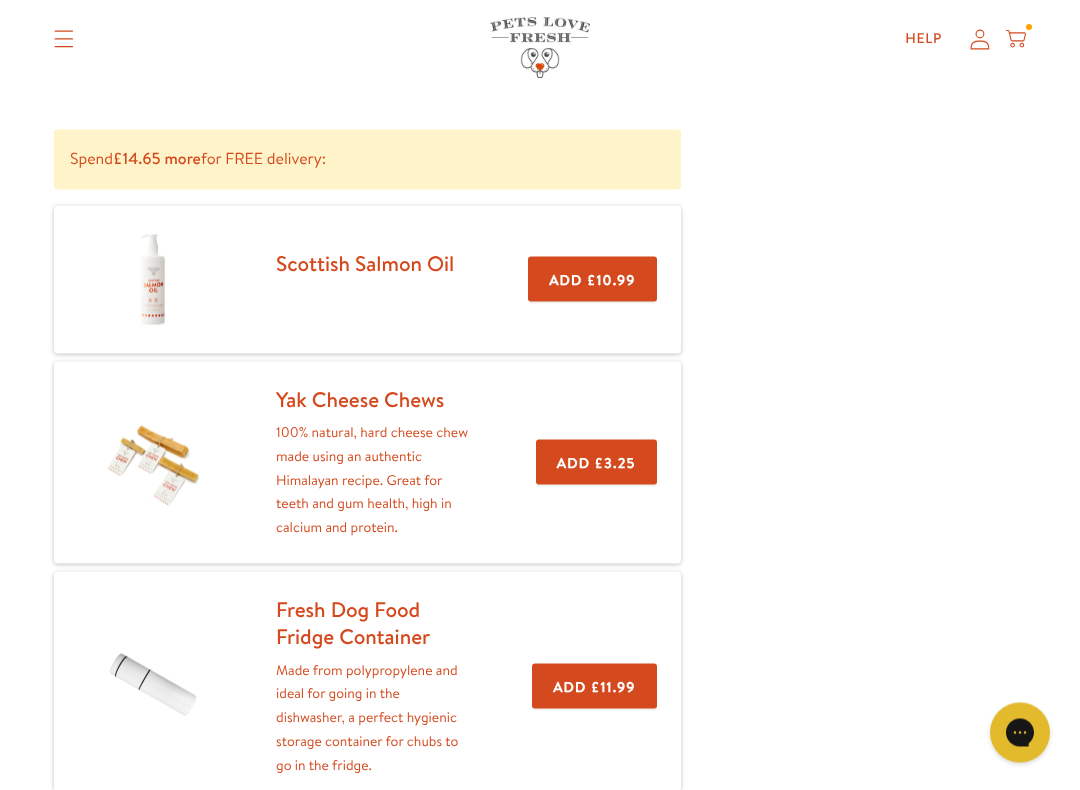 scroll, scrollTop: 351, scrollLeft: 0, axis: vertical 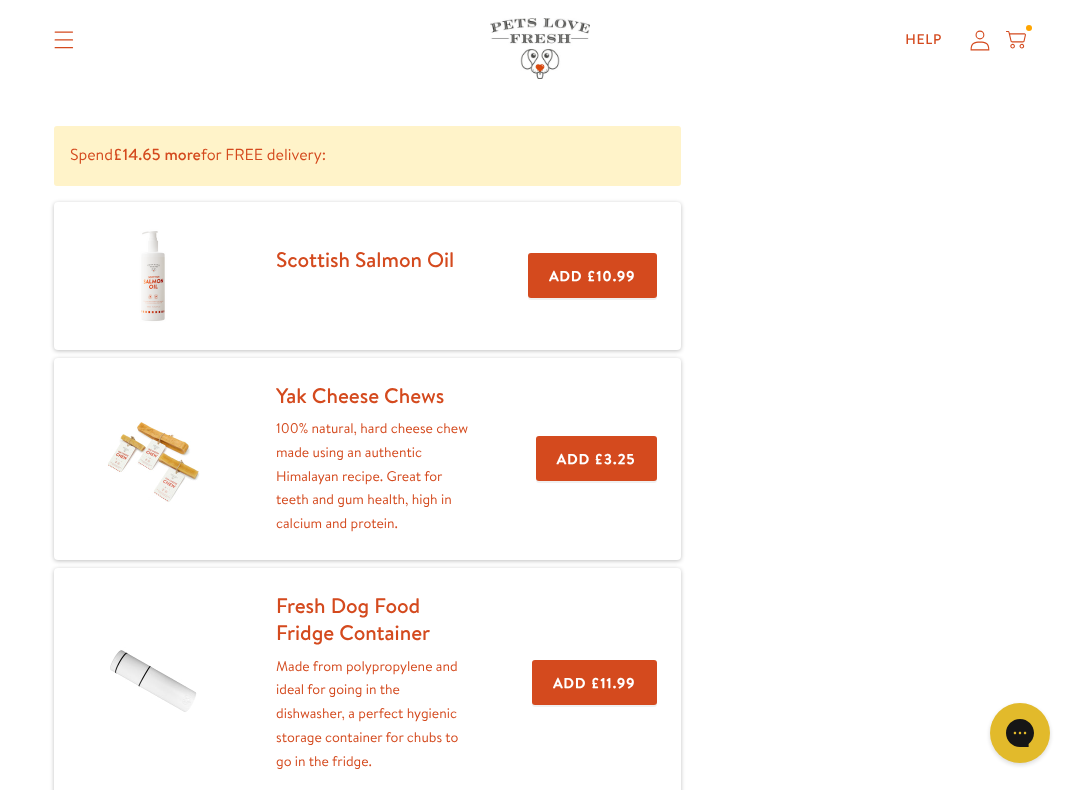 click on "100% natural, hard cheese chew made using an authentic Himalayan recipe. Great for teeth and gum health, high in calcium and protein." at bounding box center (374, 476) 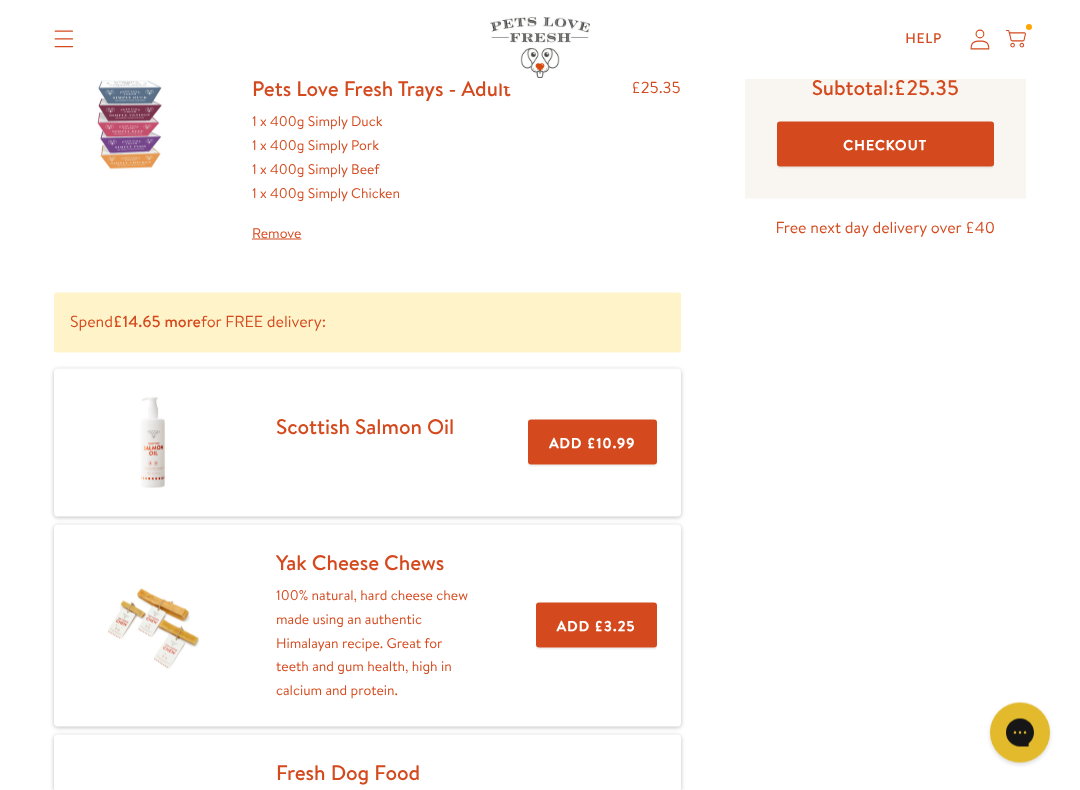 scroll, scrollTop: 202, scrollLeft: 0, axis: vertical 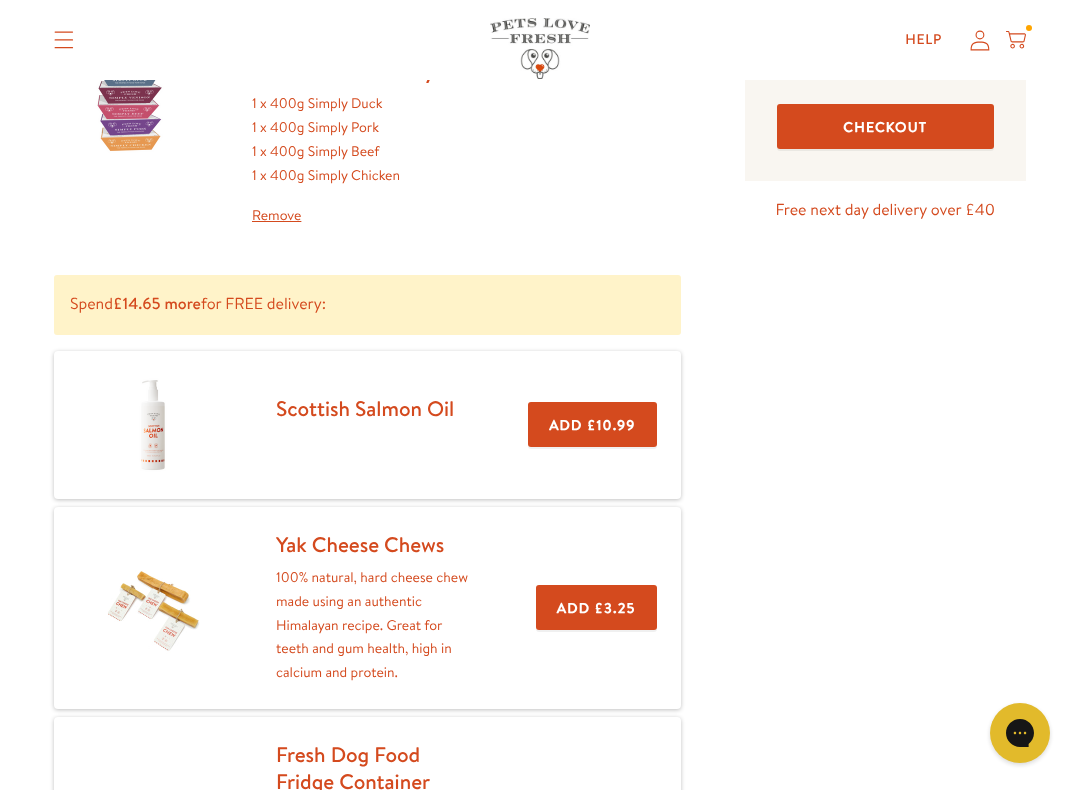 click on "Add £3.25" at bounding box center [596, 607] 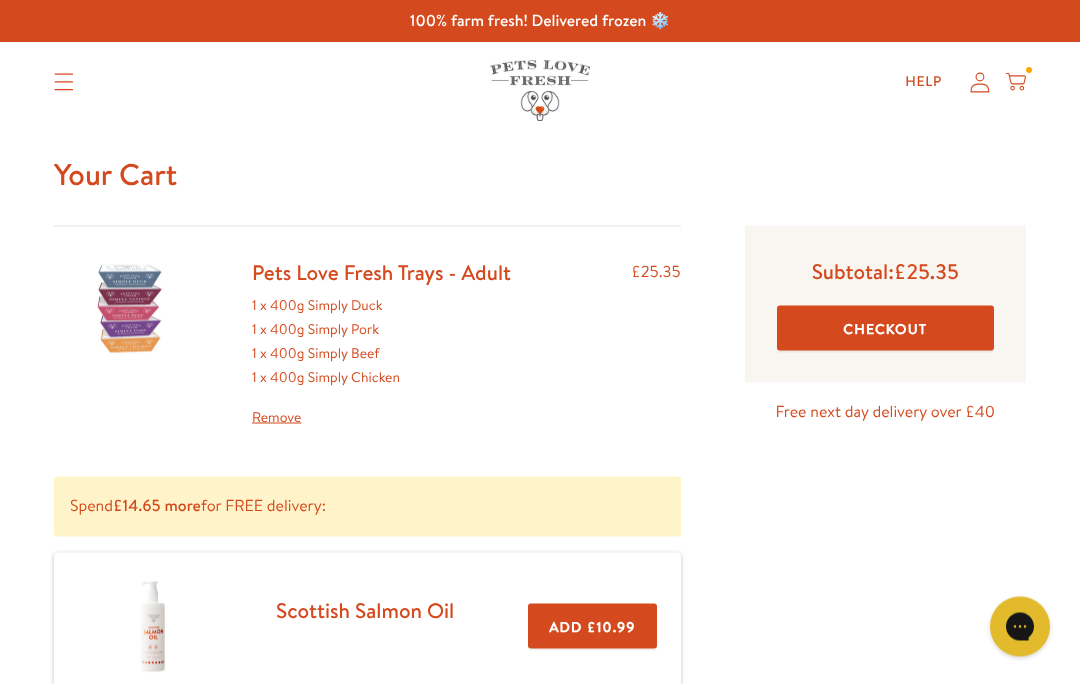 scroll, scrollTop: 0, scrollLeft: 0, axis: both 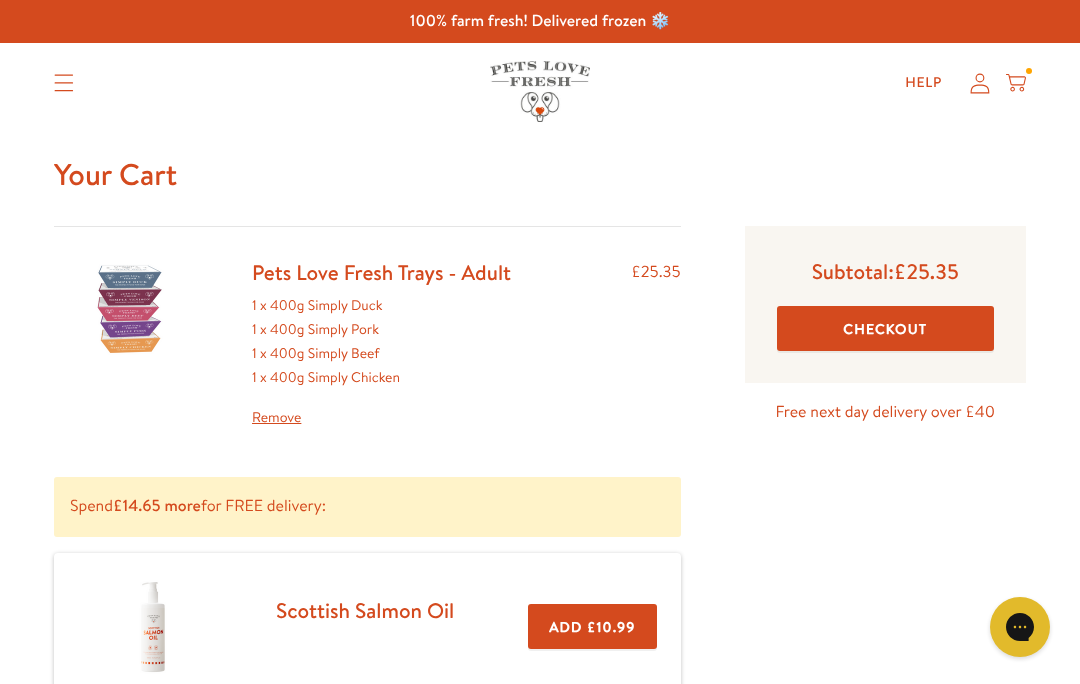 click on "Checkout" at bounding box center [885, 328] 